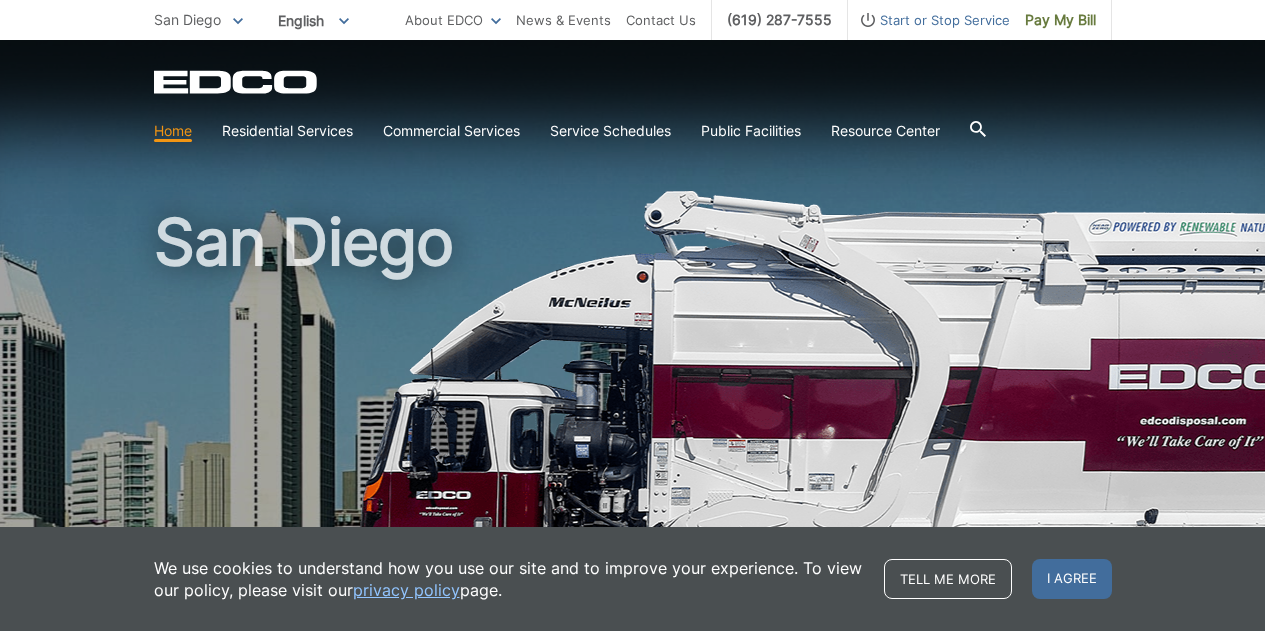 scroll, scrollTop: 0, scrollLeft: 0, axis: both 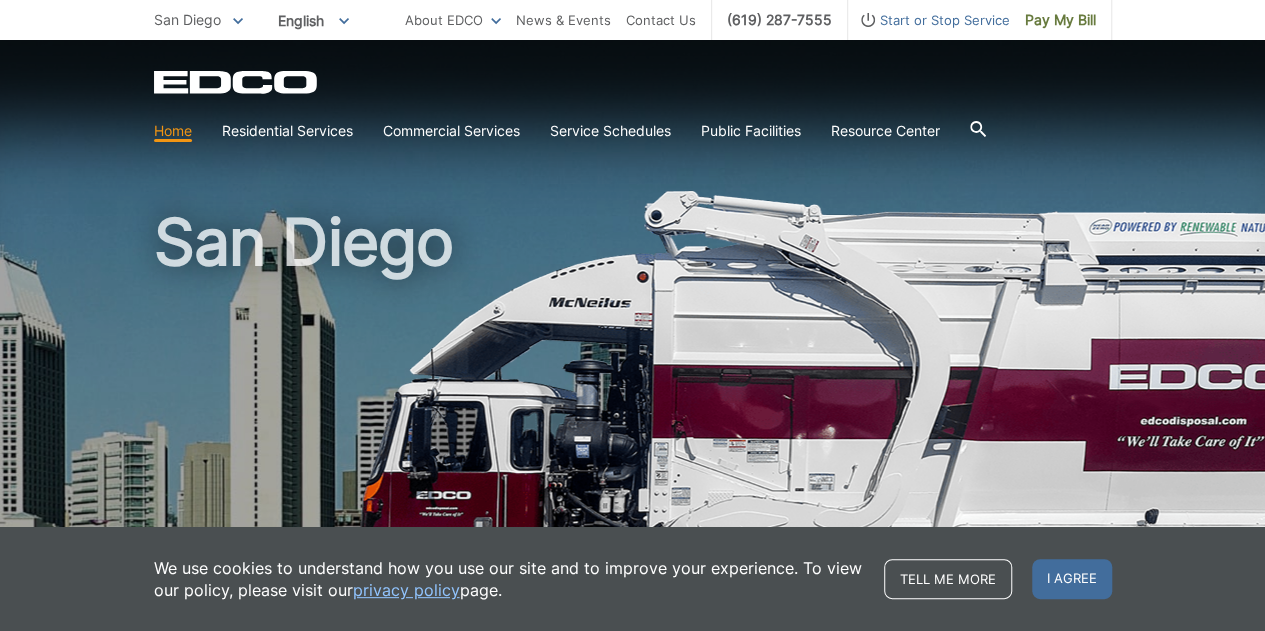 click on "Residential Services" at bounding box center (287, 131) 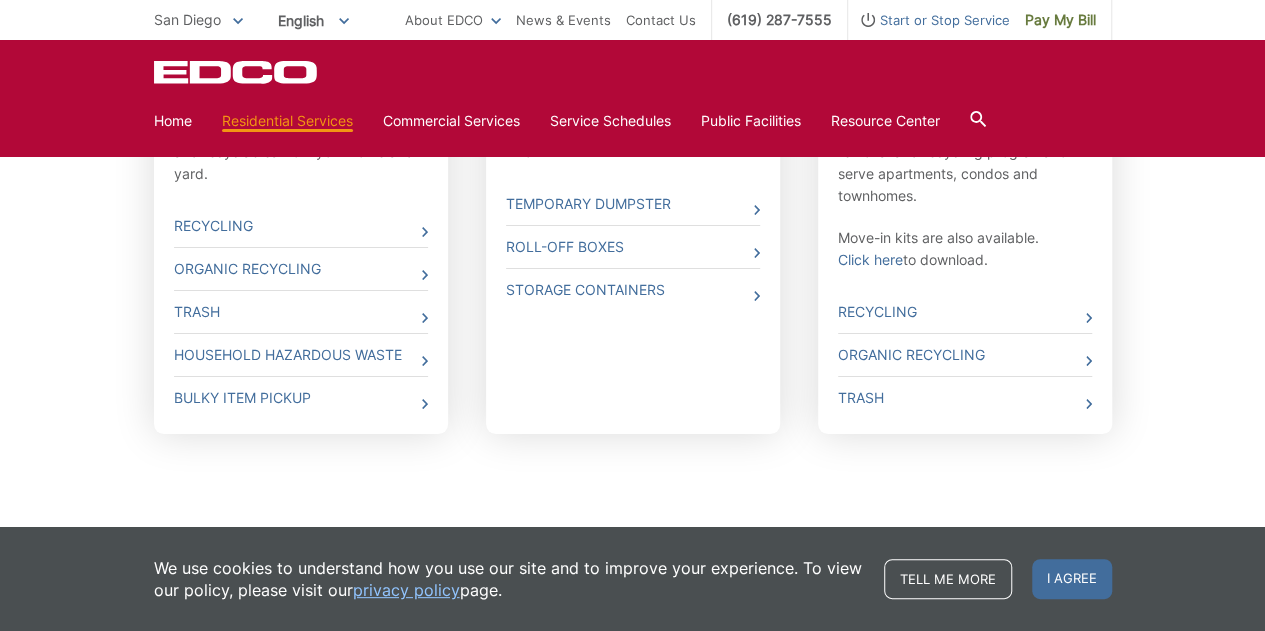 scroll, scrollTop: 813, scrollLeft: 0, axis: vertical 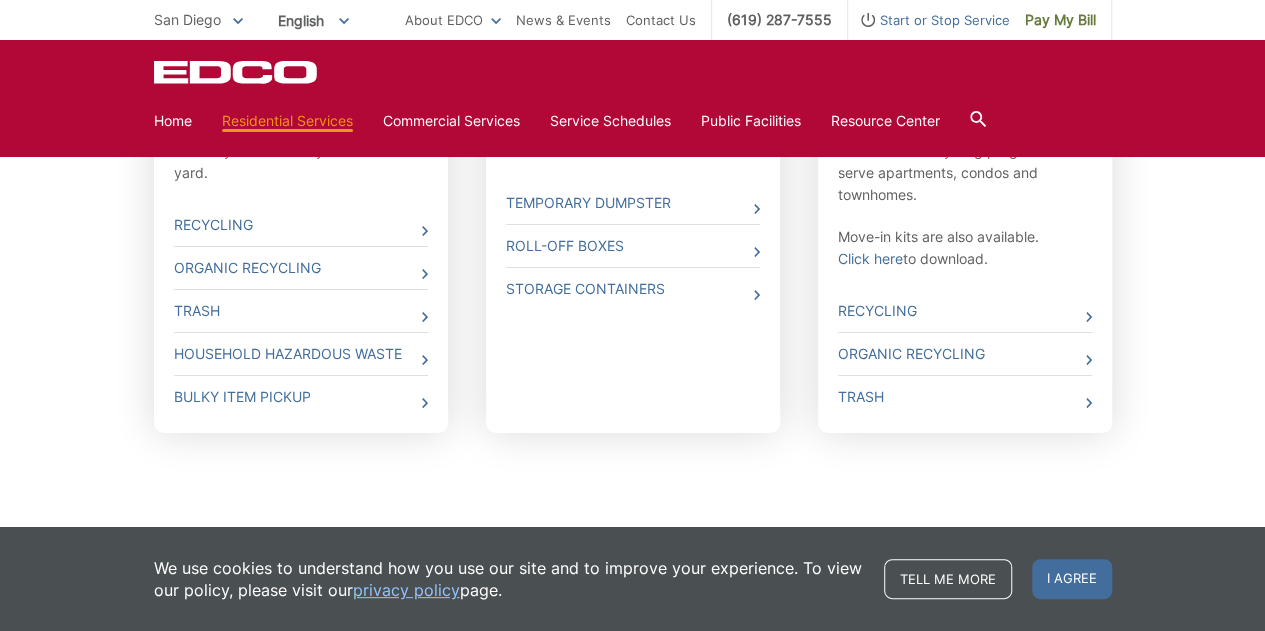 click on "Trash" at bounding box center [301, 311] 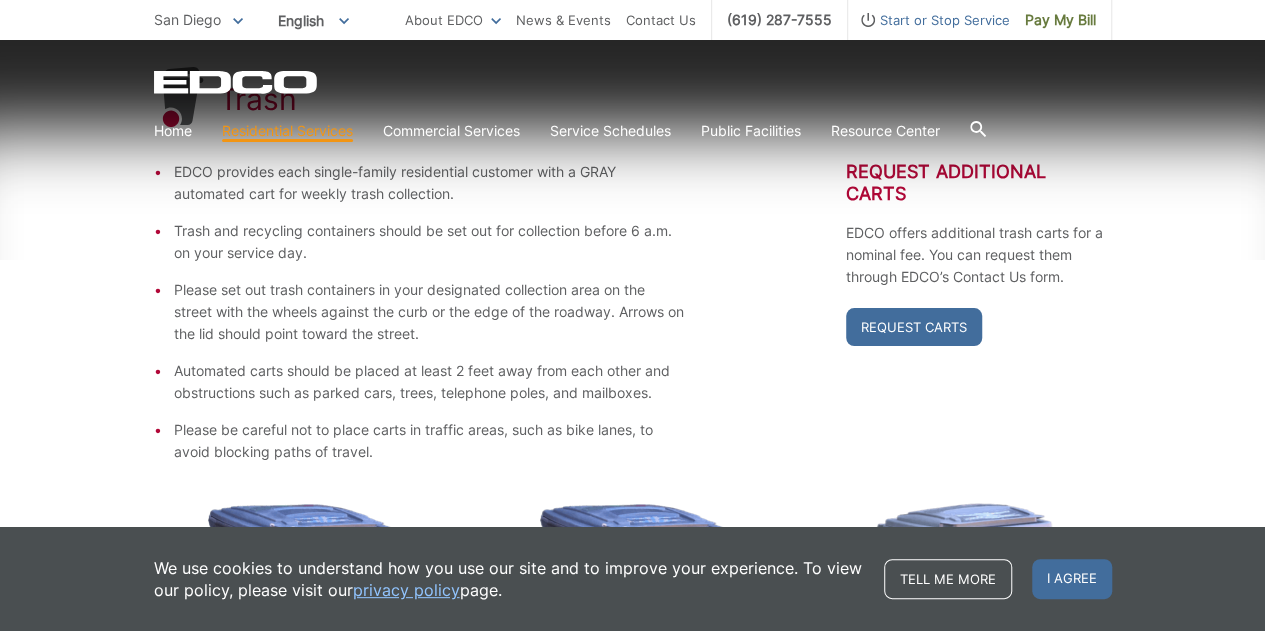 scroll, scrollTop: 392, scrollLeft: 0, axis: vertical 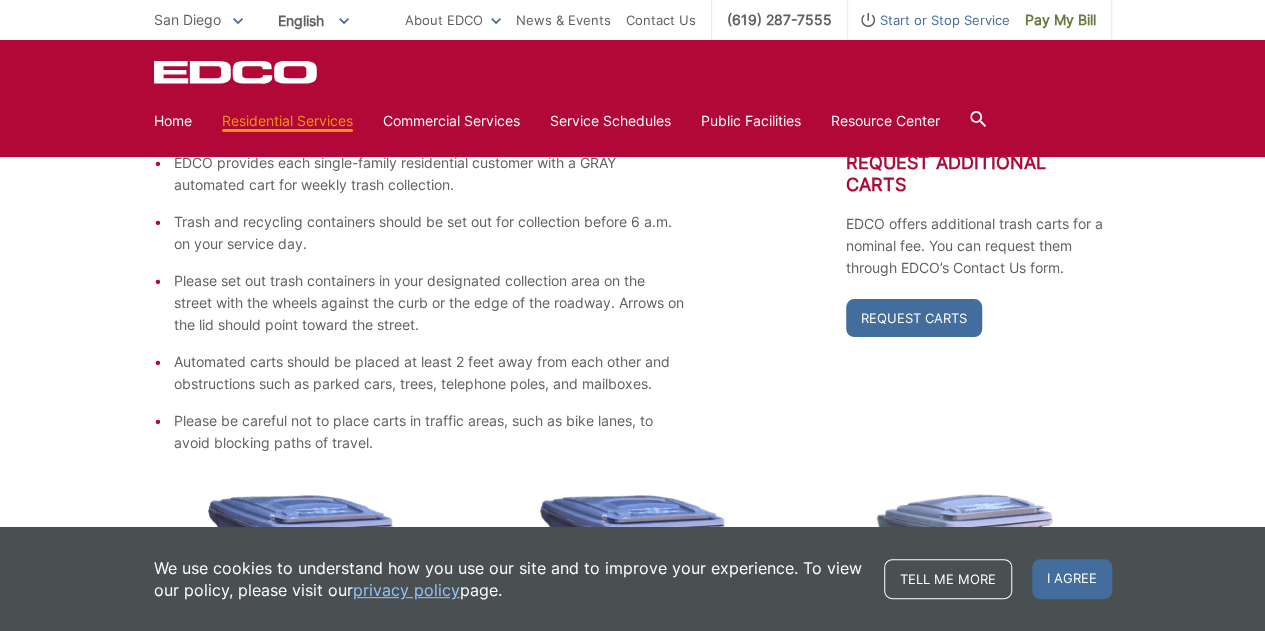 click on "I agree" at bounding box center [1072, 579] 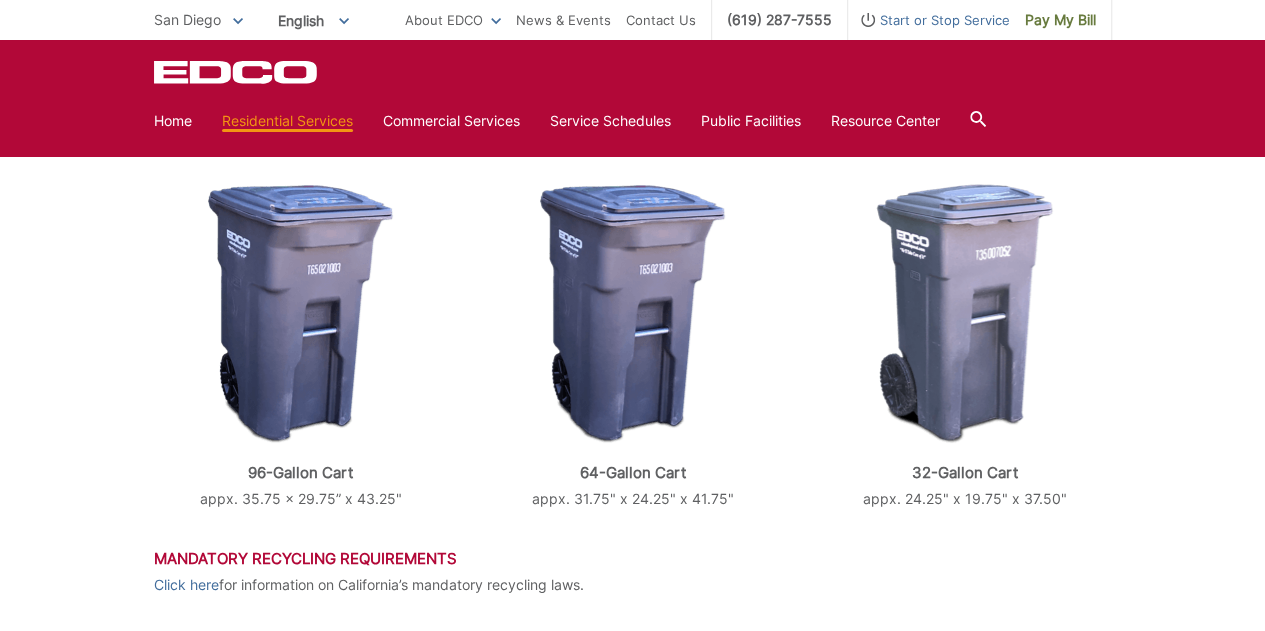 scroll, scrollTop: 630, scrollLeft: 0, axis: vertical 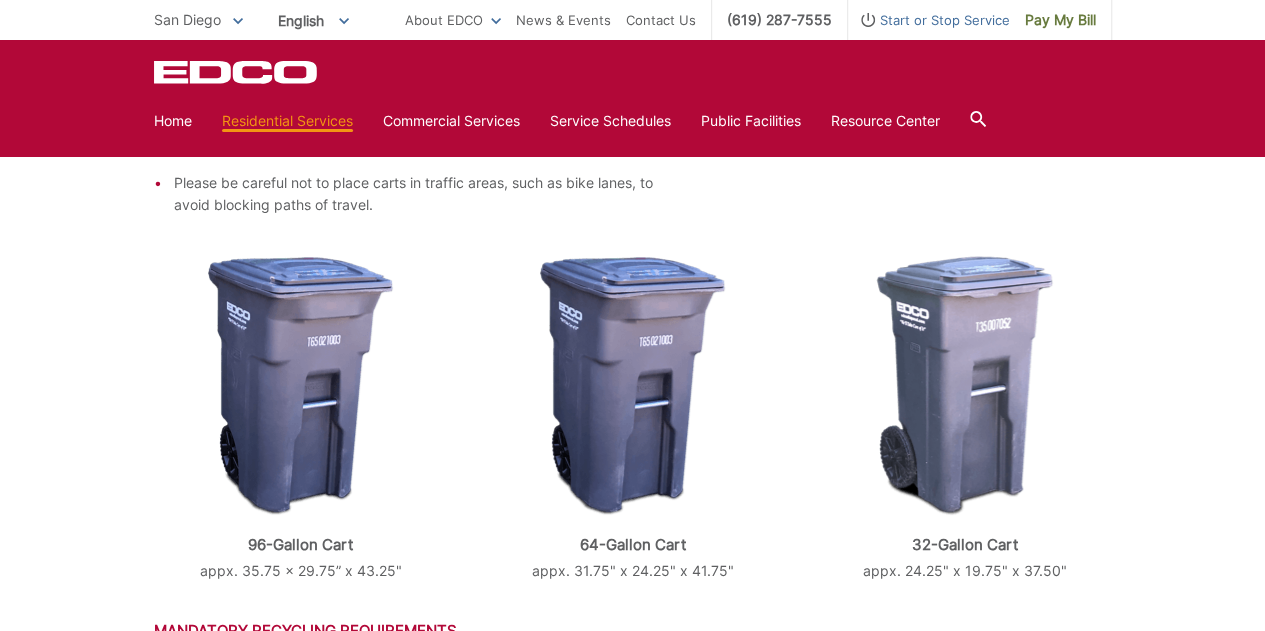 click at bounding box center (300, 386) 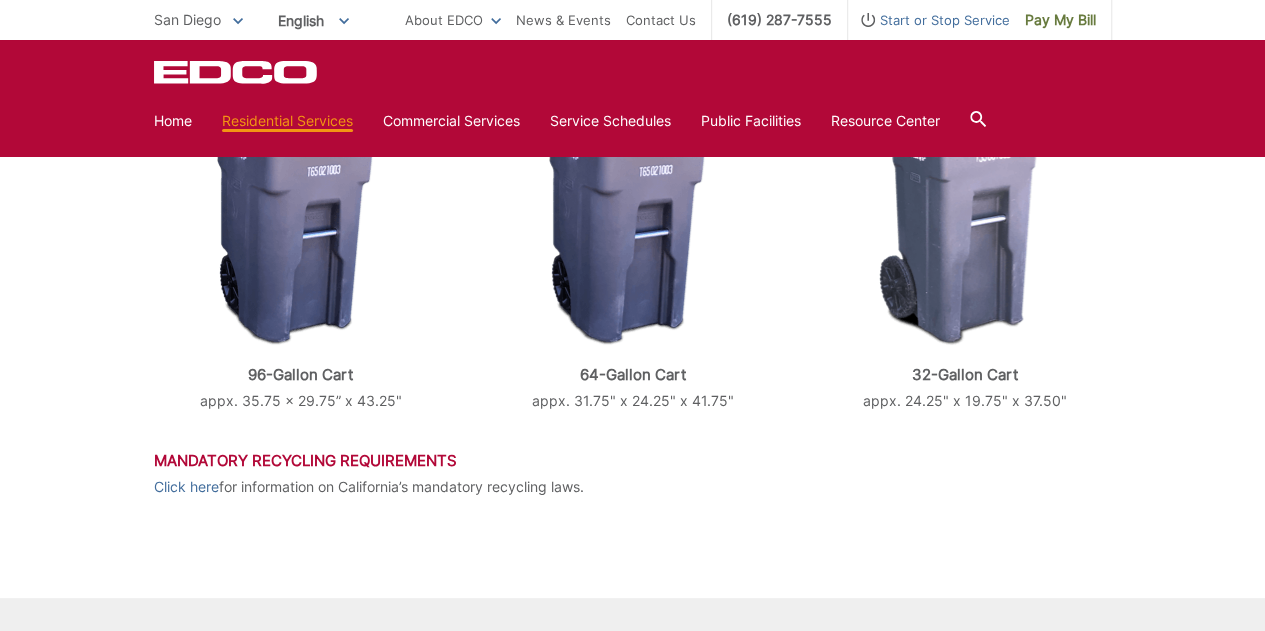 scroll, scrollTop: 806, scrollLeft: 0, axis: vertical 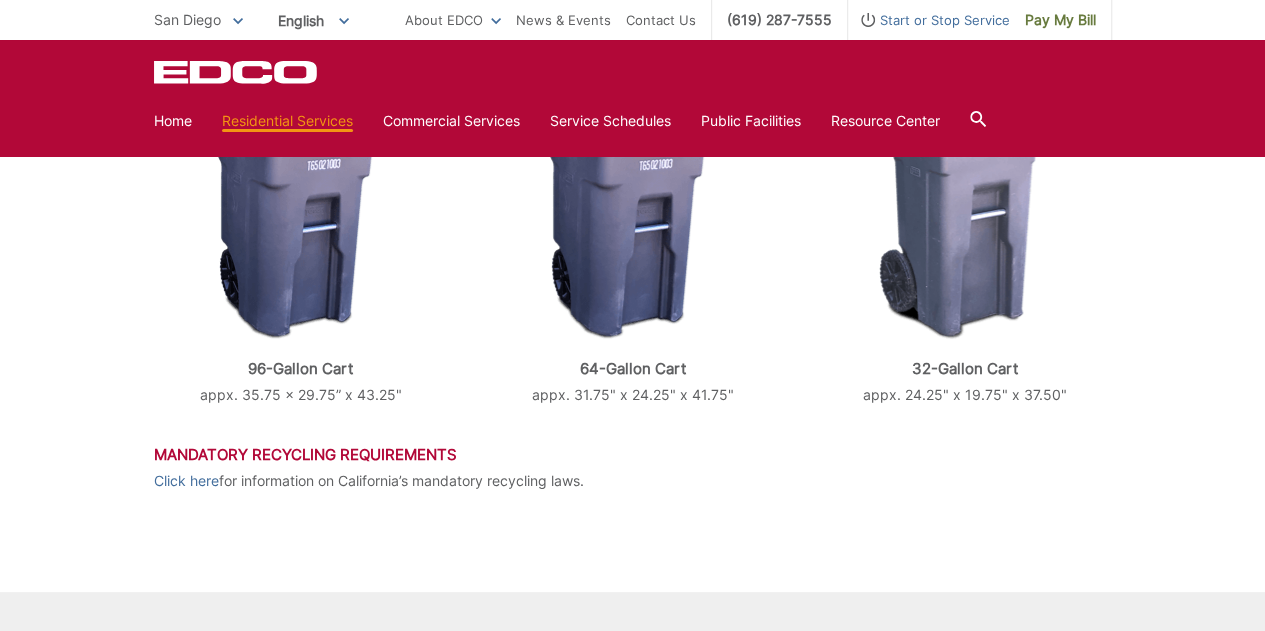 click on "96-Gallon Cart" at bounding box center [301, 369] 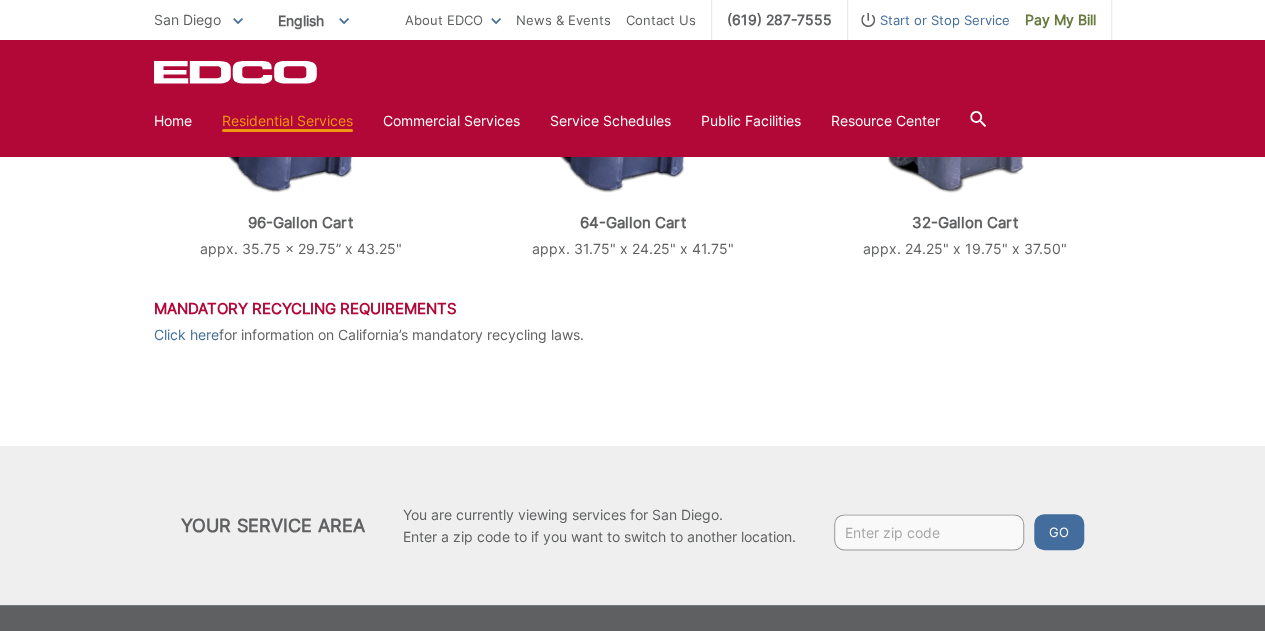 scroll, scrollTop: 1028, scrollLeft: 0, axis: vertical 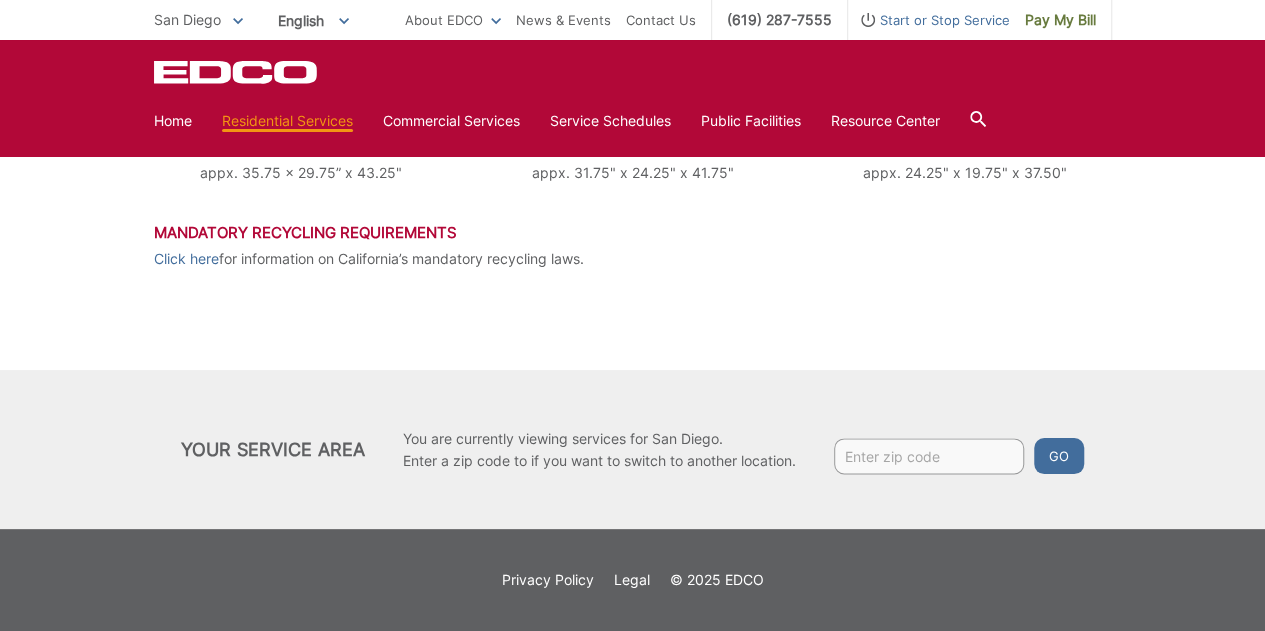 click on "Mandatory Recycling Requirements" at bounding box center (633, 233) 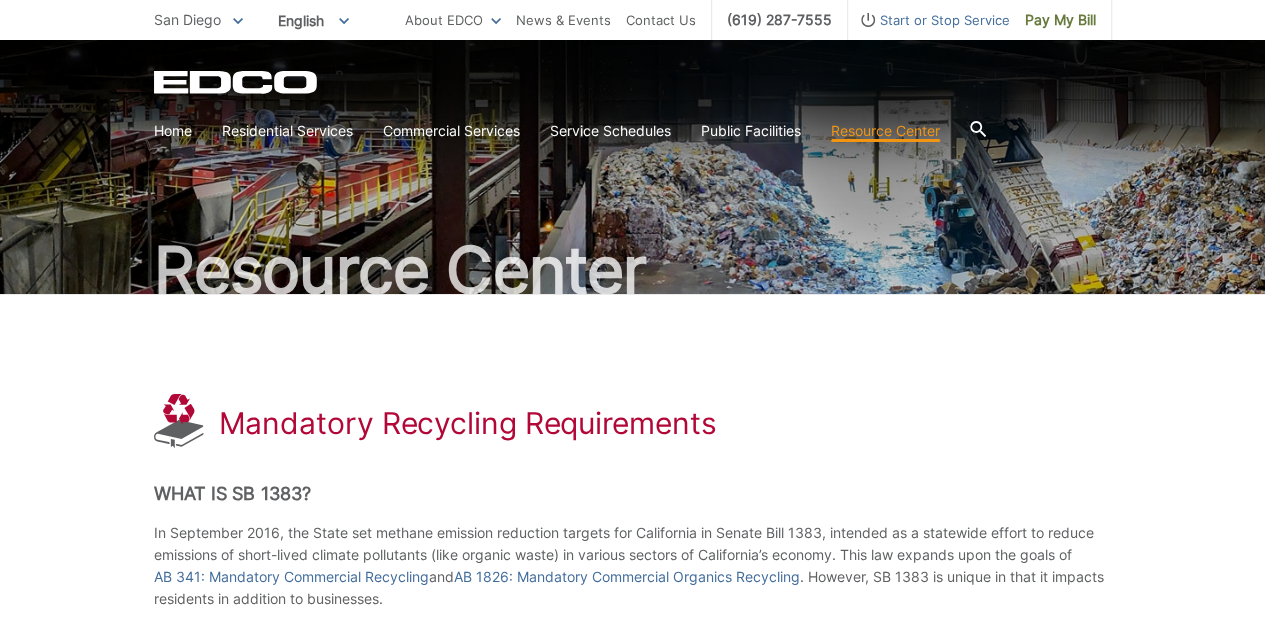 scroll, scrollTop: 0, scrollLeft: 0, axis: both 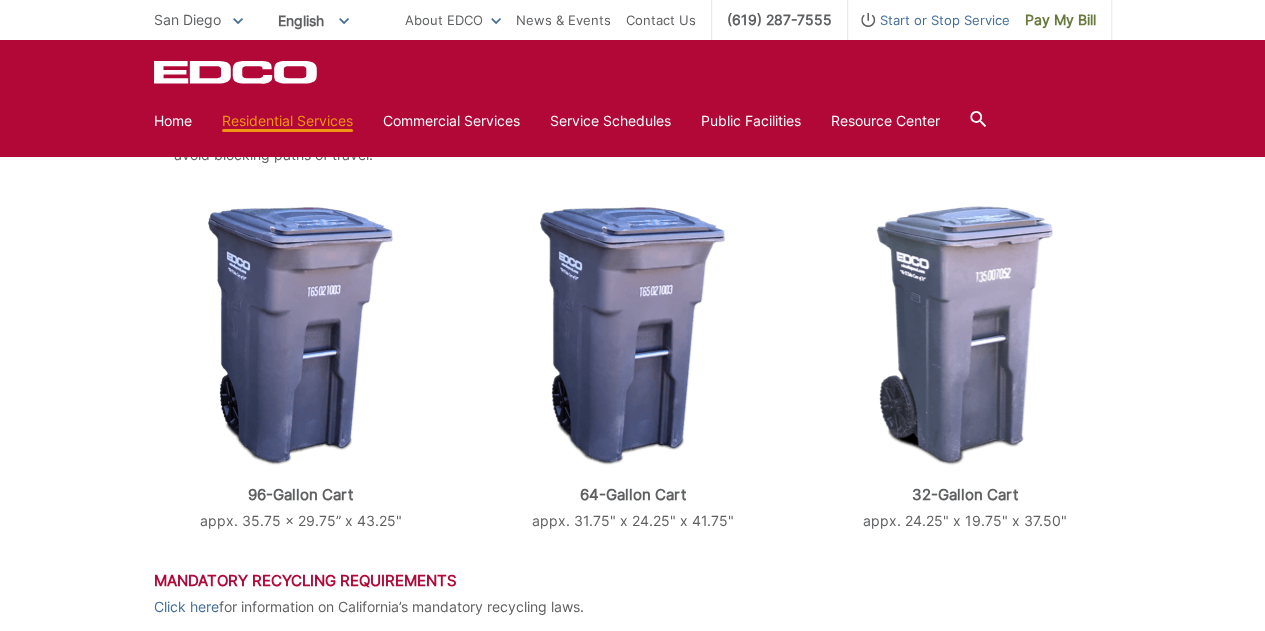 click on "Service Schedules" at bounding box center [610, 121] 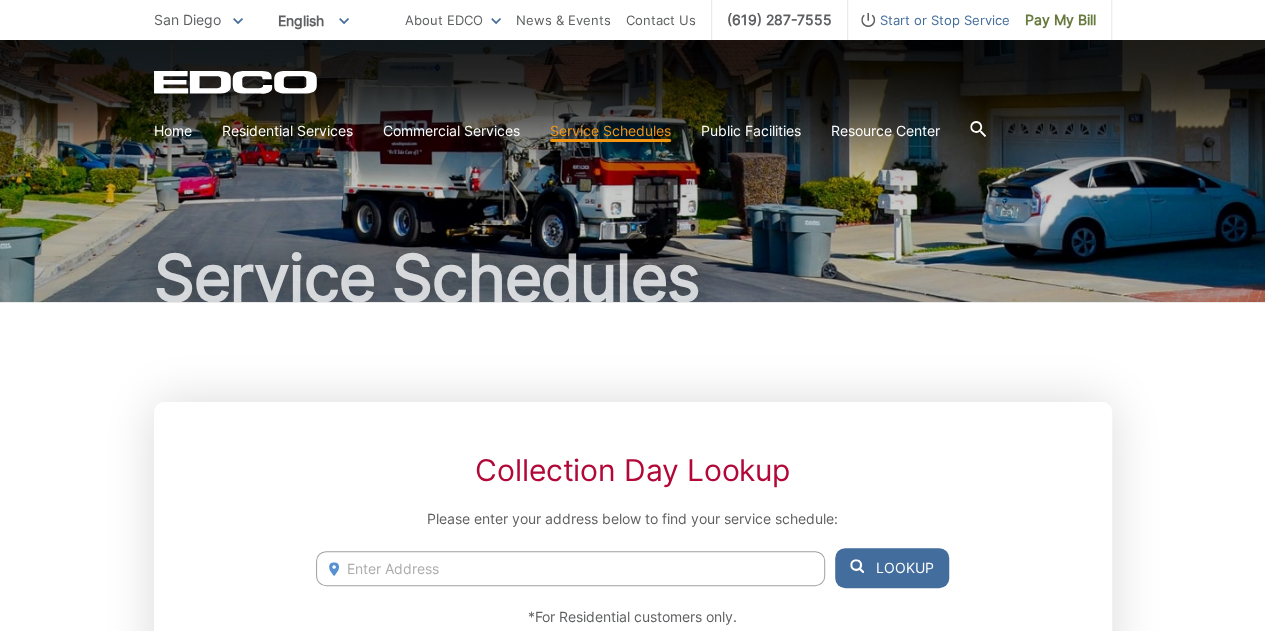 scroll, scrollTop: 140, scrollLeft: 0, axis: vertical 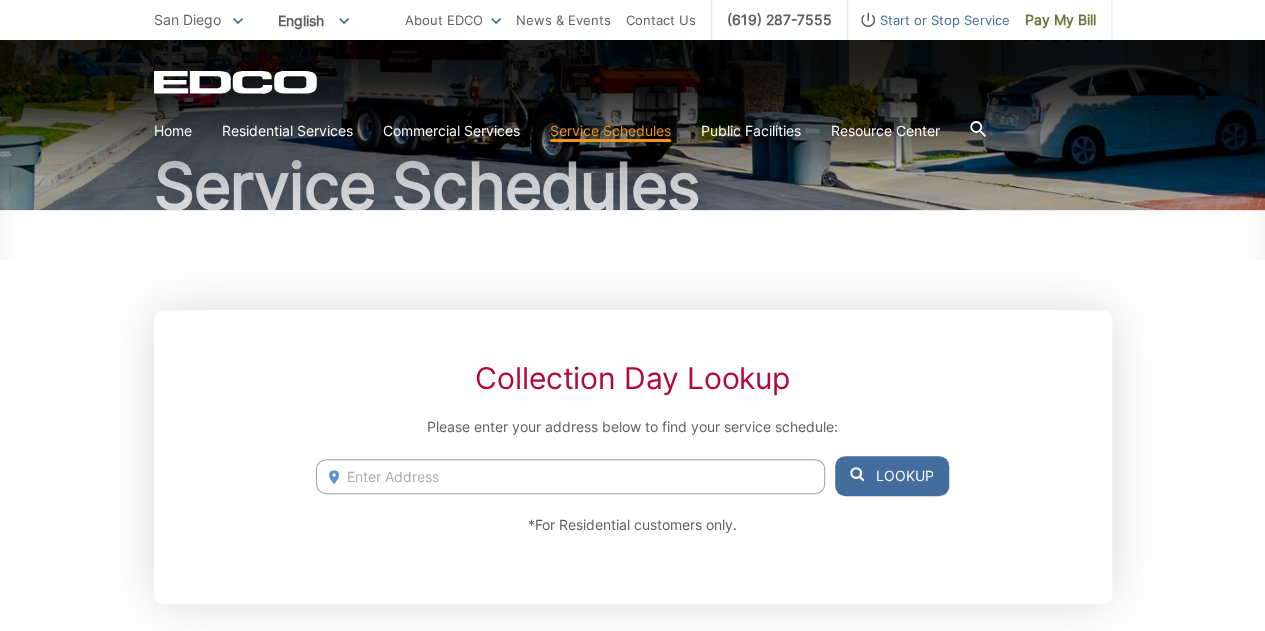 click at bounding box center [570, 476] 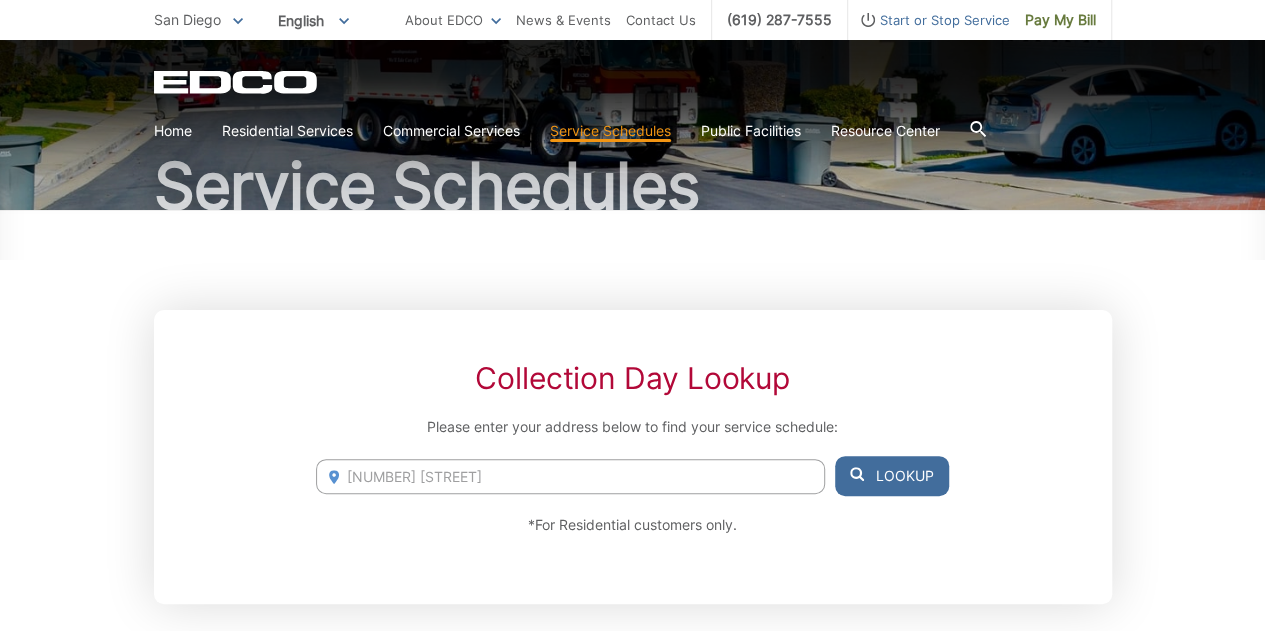 click on "Lookup" at bounding box center (892, 476) 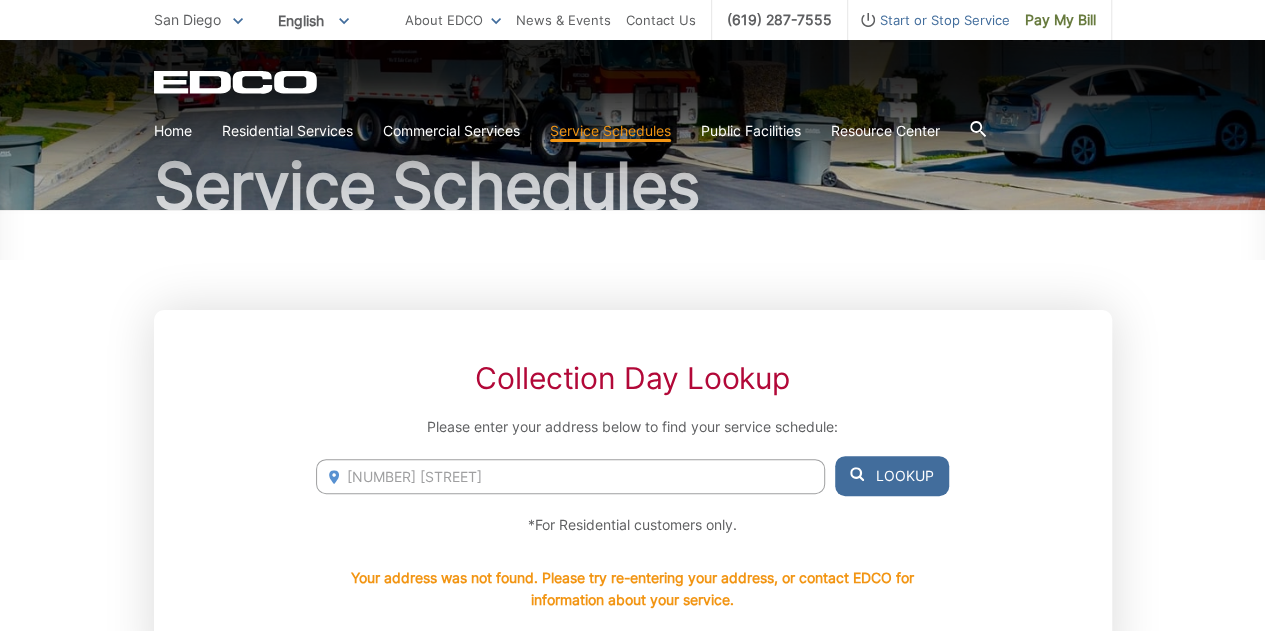 click on "814 jamaica ct" at bounding box center (570, 476) 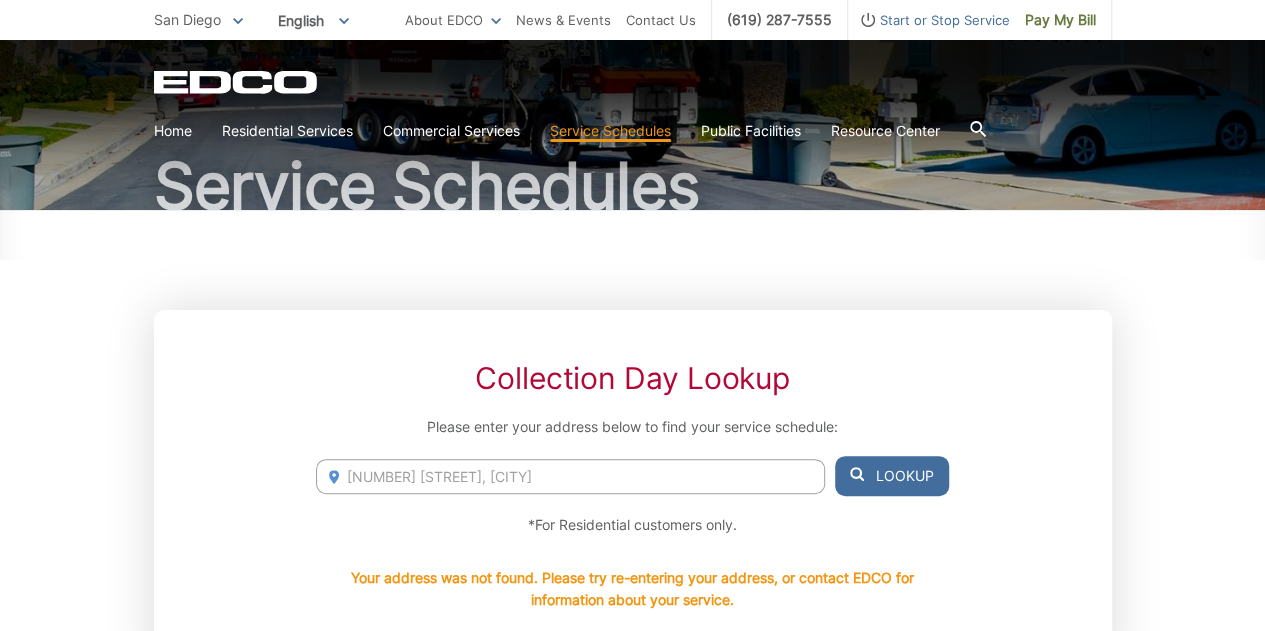 type on "814 jamaica ct, san diego" 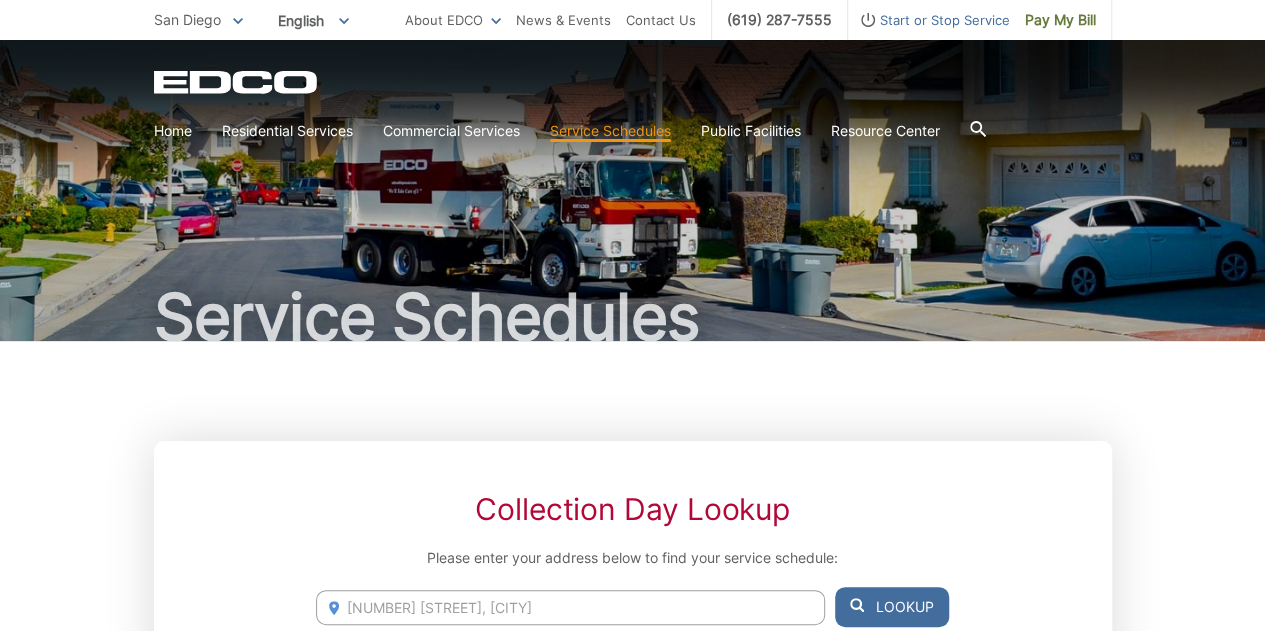 scroll, scrollTop: 0, scrollLeft: 0, axis: both 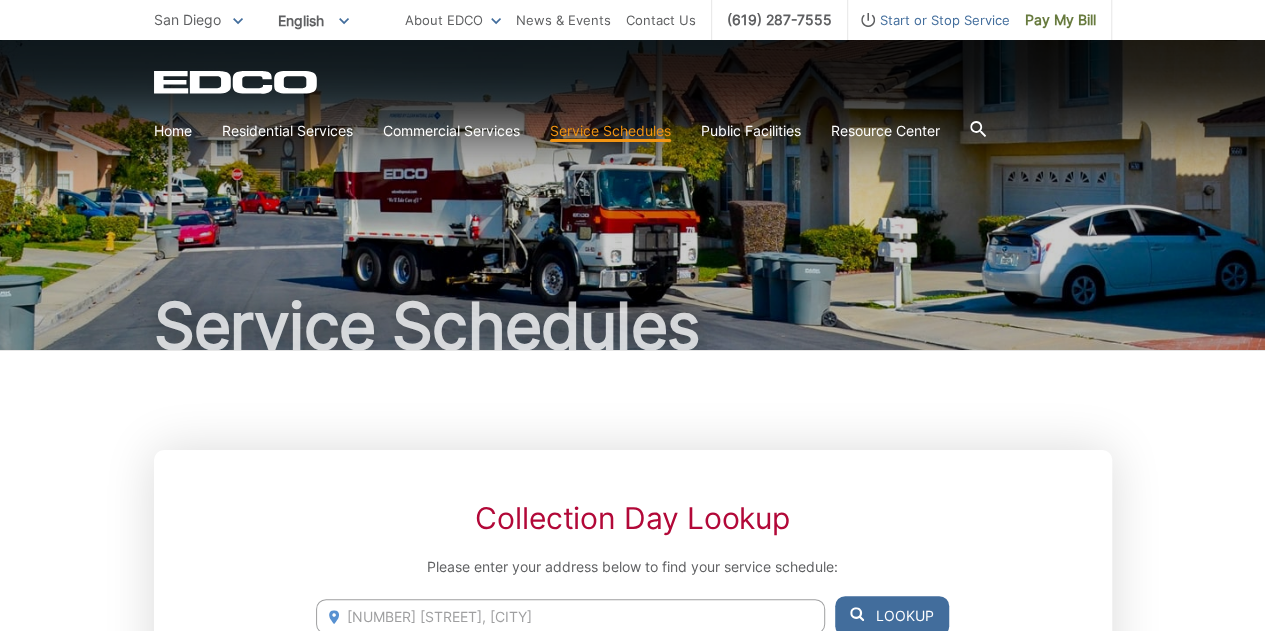 click on "Residential Services" at bounding box center (287, 131) 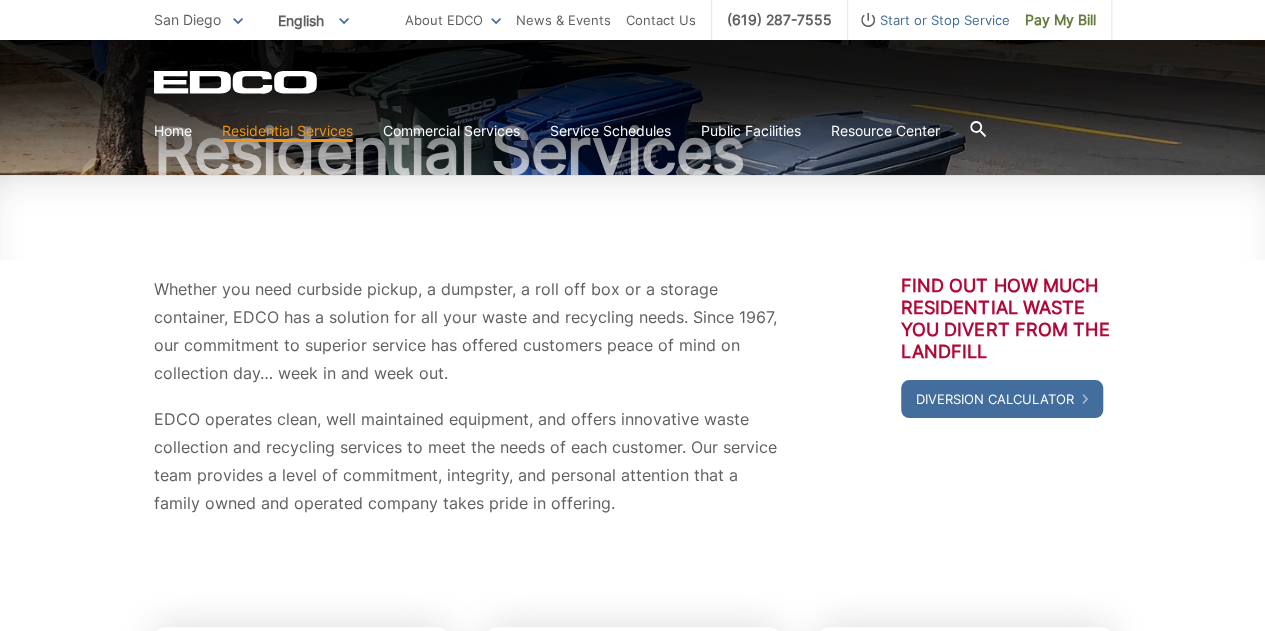 scroll, scrollTop: 189, scrollLeft: 0, axis: vertical 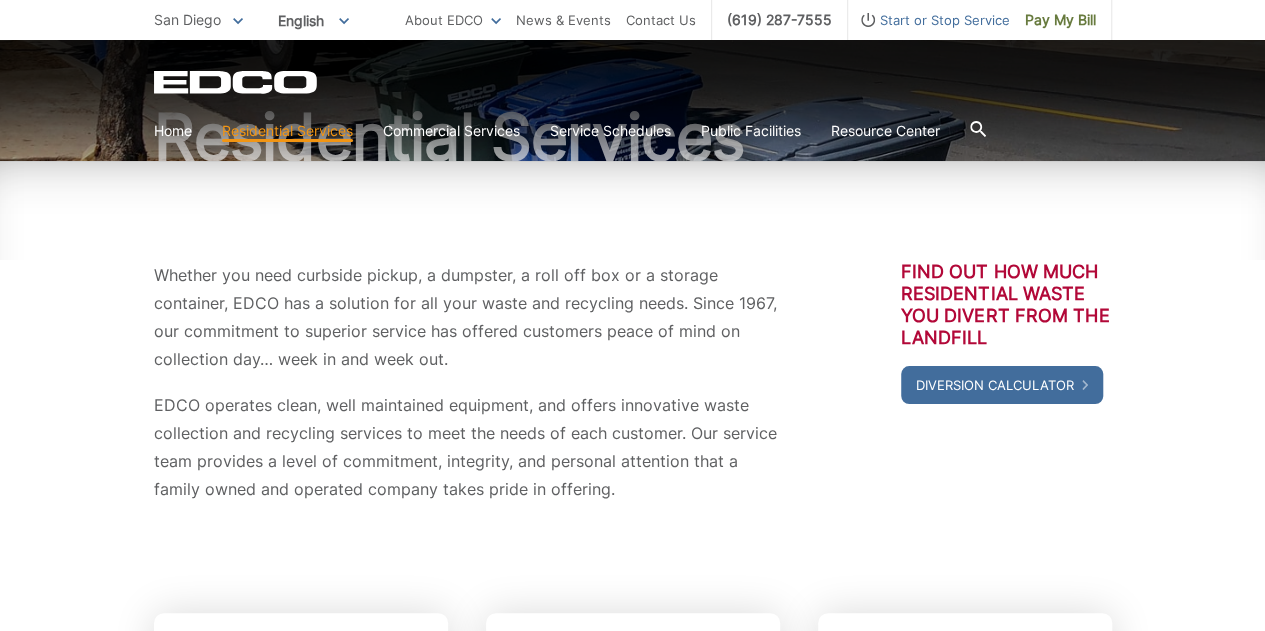 click on "Diversion Calculator" at bounding box center [1002, 385] 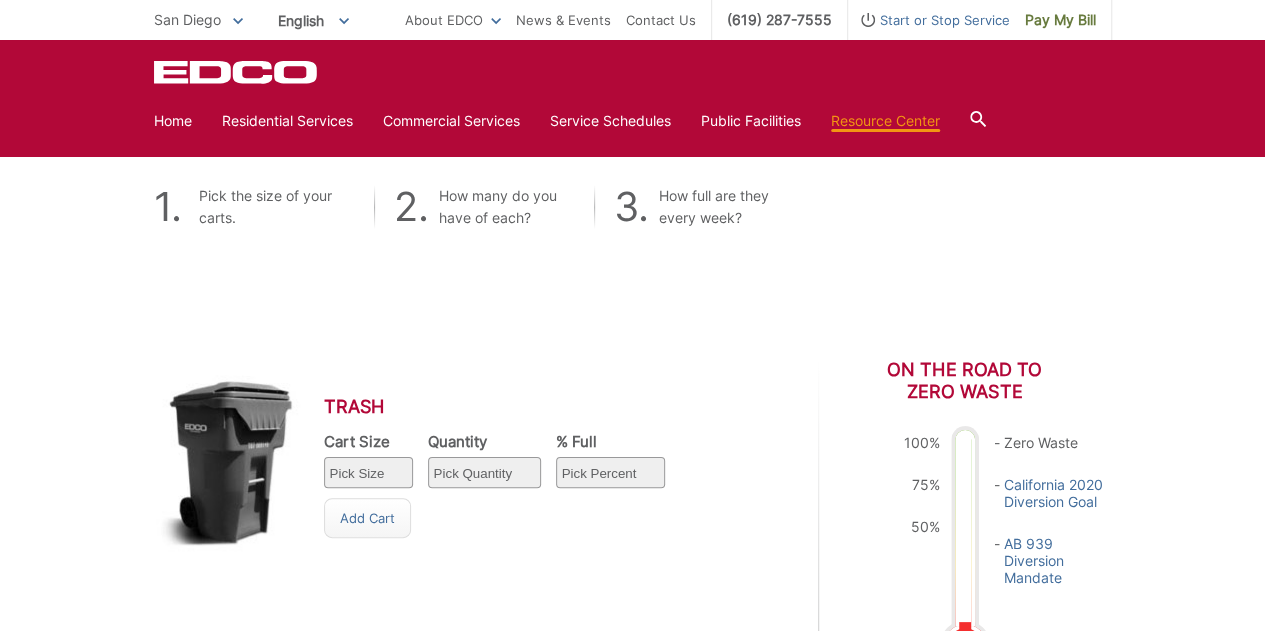 scroll, scrollTop: 606, scrollLeft: 0, axis: vertical 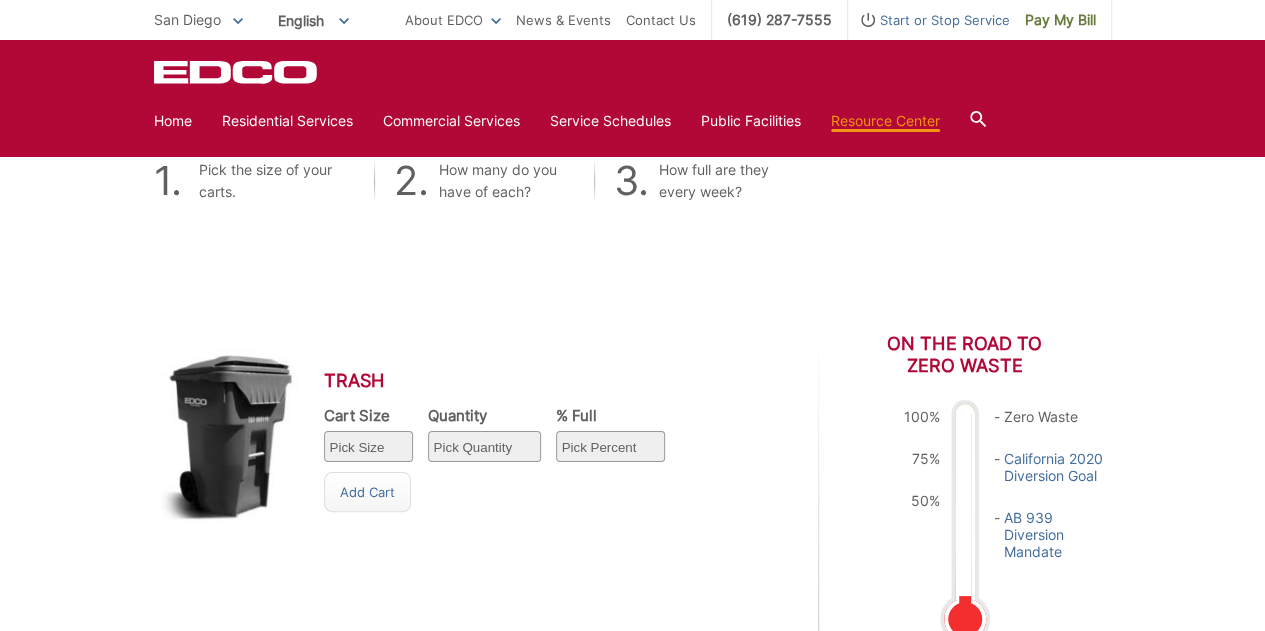 click on "Pick Size
32 gallon
64 gallon
96 gallon" at bounding box center (368, 446) 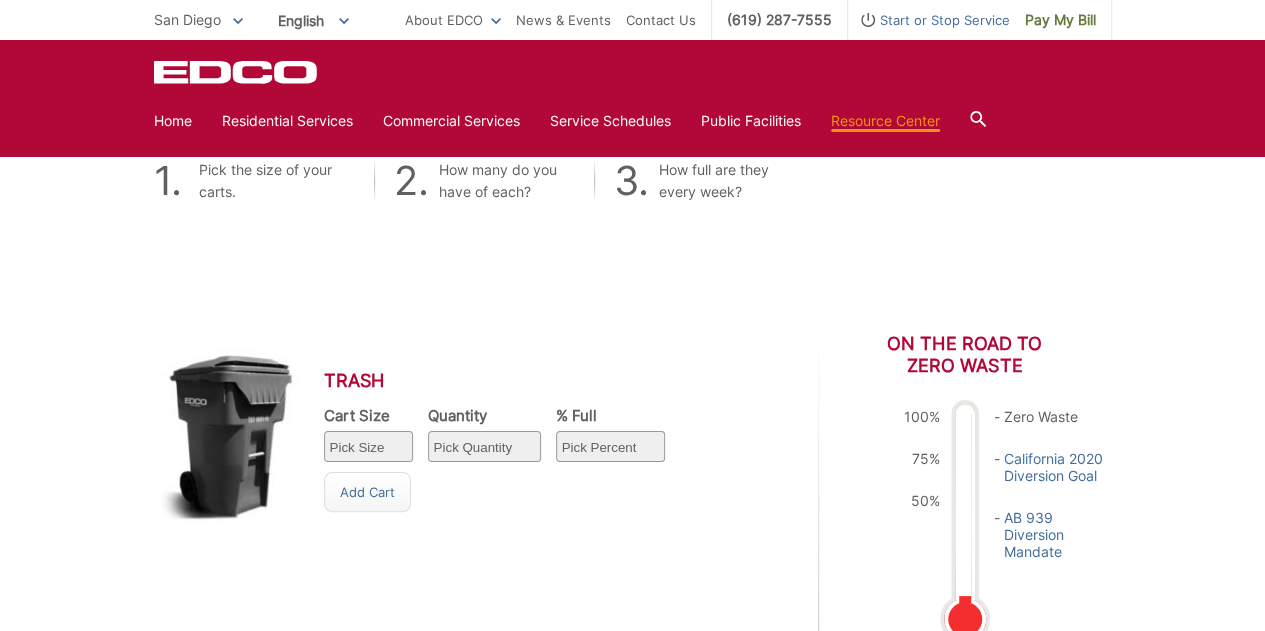 select on "96" 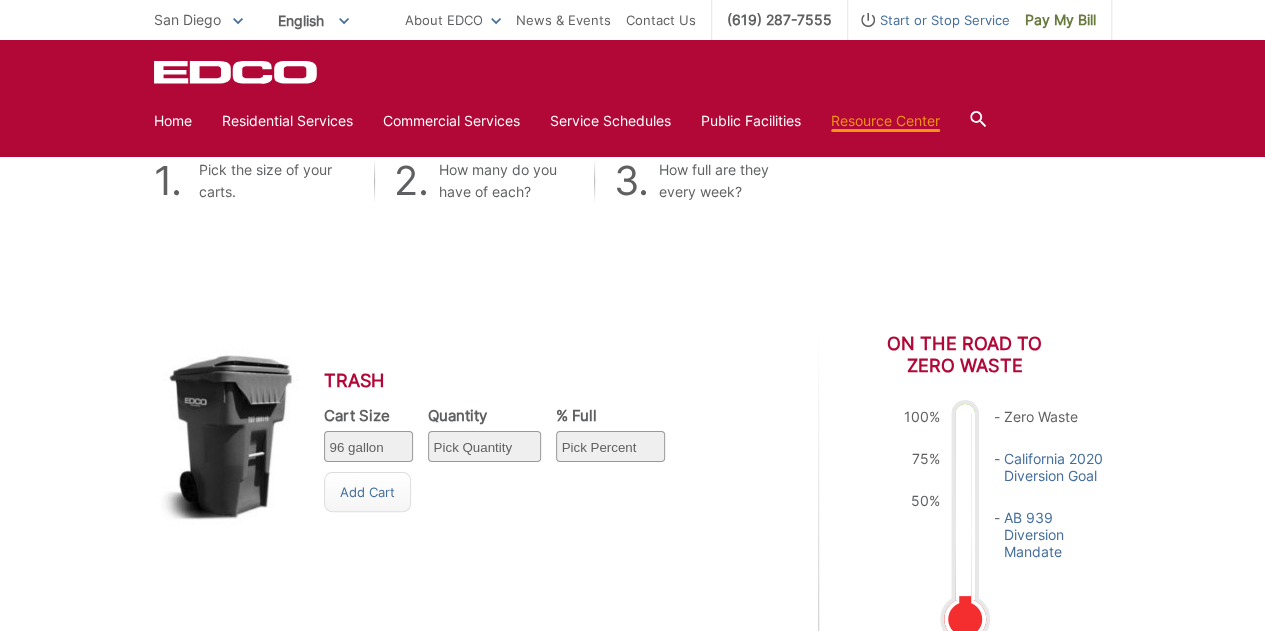 click on "Pick Size
32 gallon
64 gallon
96 gallon" at bounding box center (368, 446) 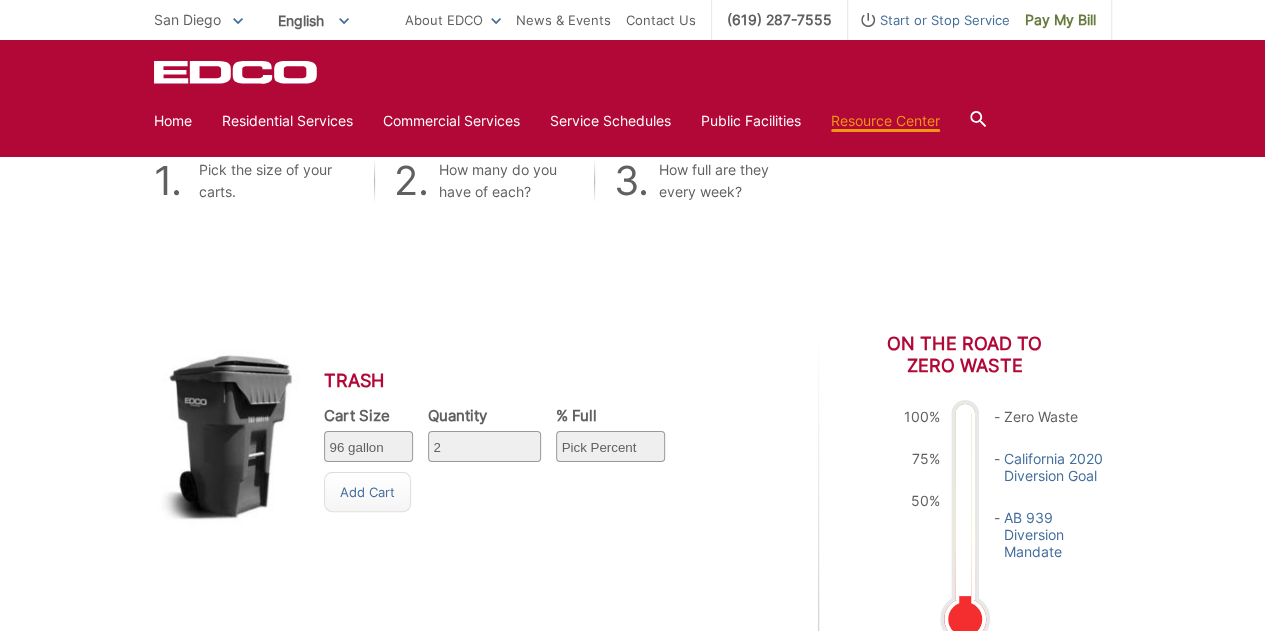 click on "Pick Quantity
1
2
3
4
5
6
7
8
9
10" at bounding box center [484, 446] 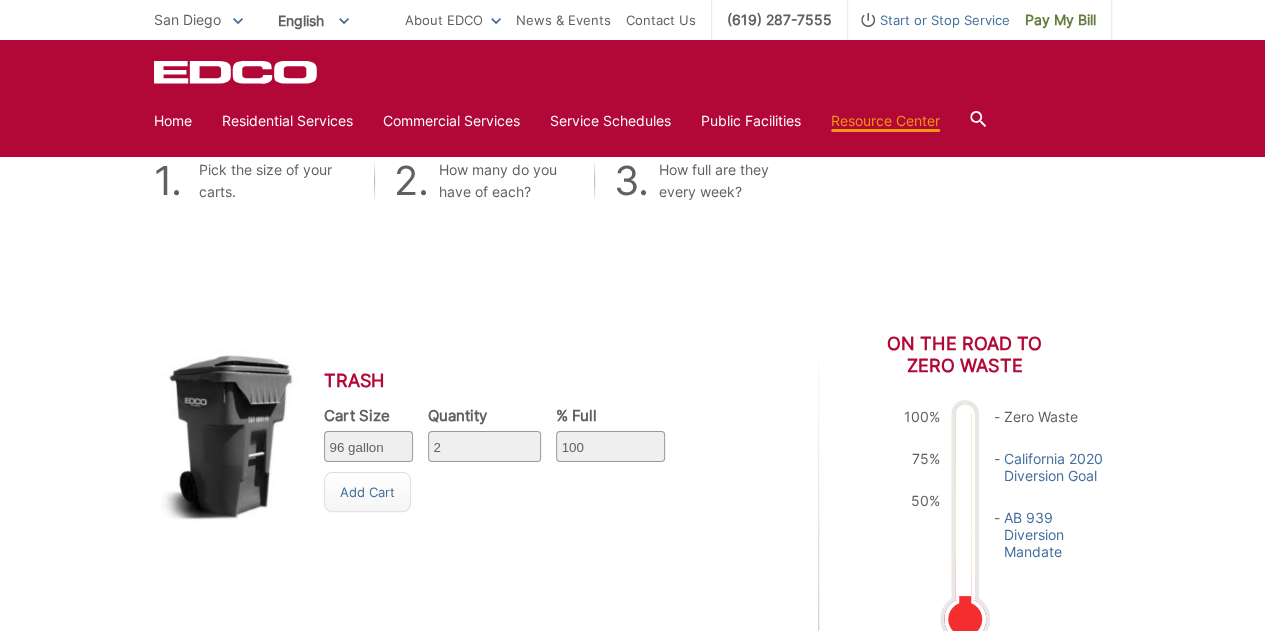 click on "Pick Percent
25
50
75
100" at bounding box center (610, 446) 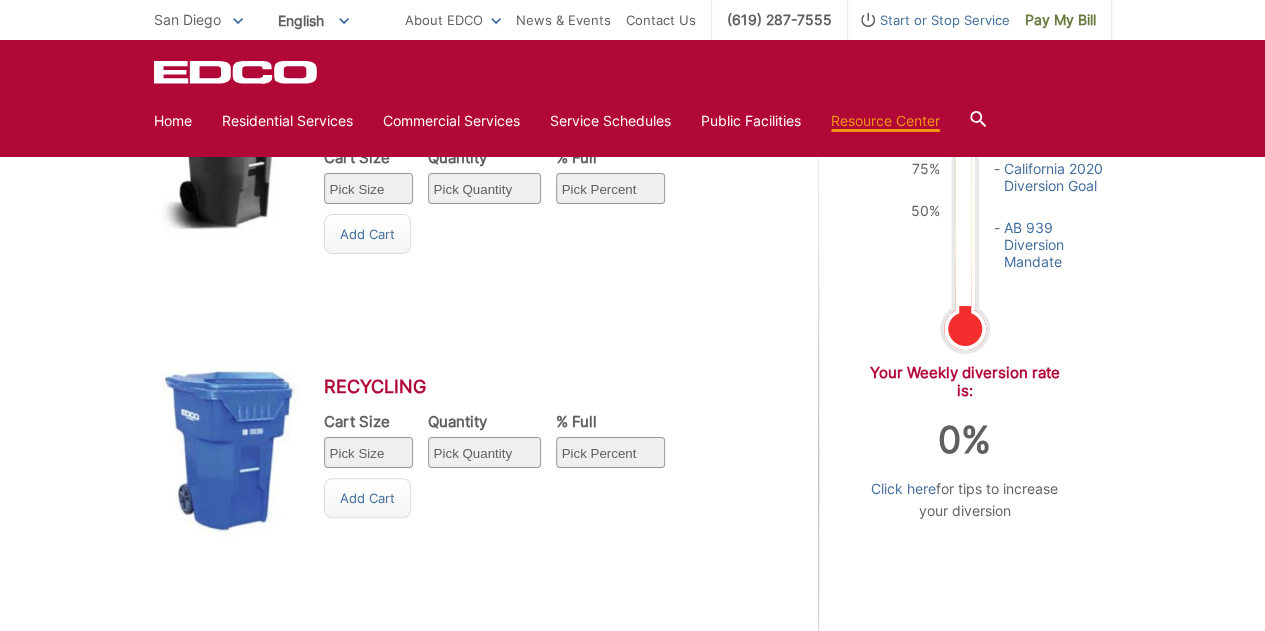 scroll, scrollTop: 899, scrollLeft: 0, axis: vertical 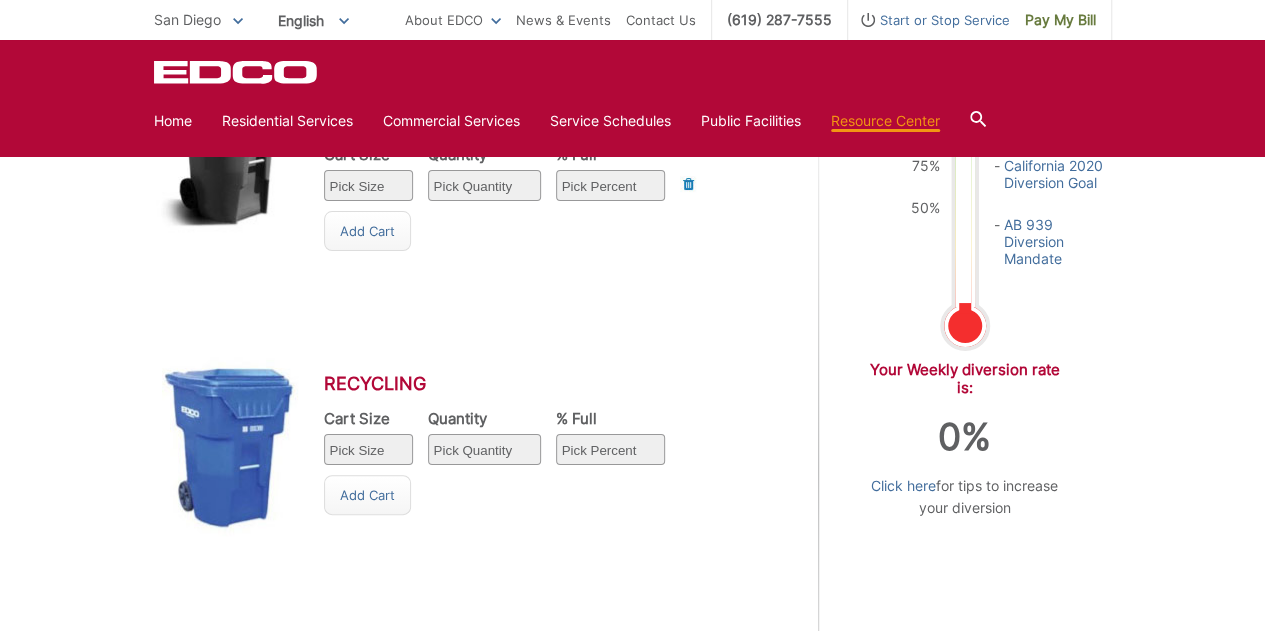 click on "Pick Size
32 gallon
64 gallon
96 gallon" at bounding box center (368, 449) 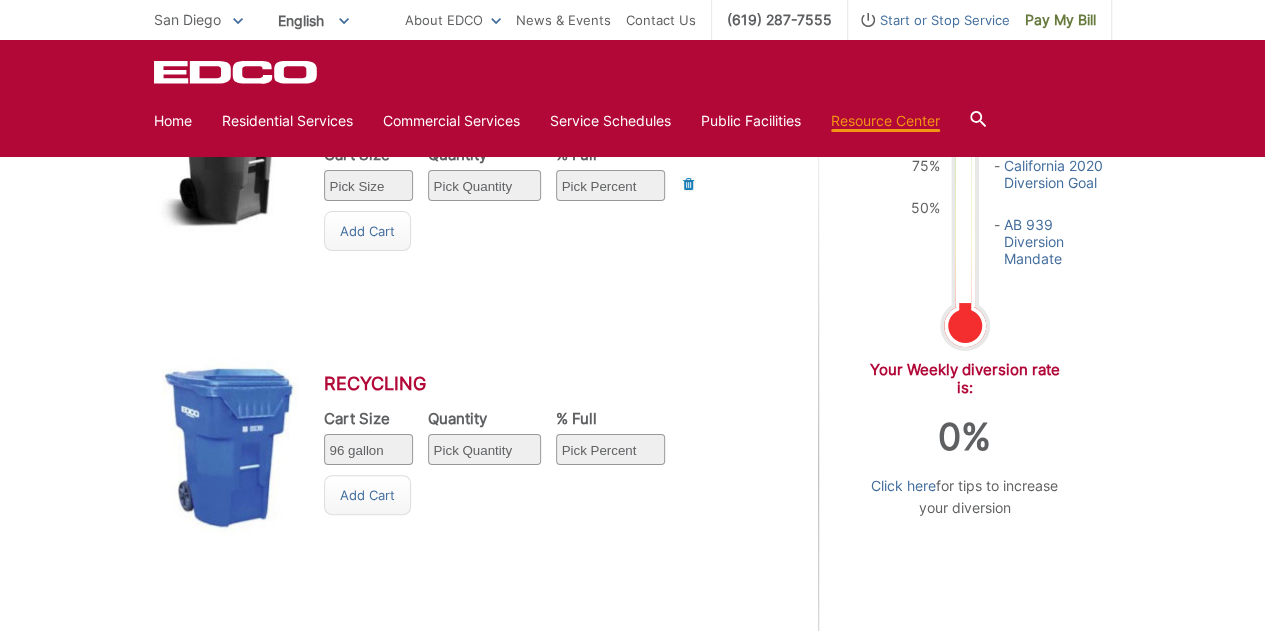 click on "Pick Size
32 gallon
64 gallon
96 gallon" at bounding box center [368, 449] 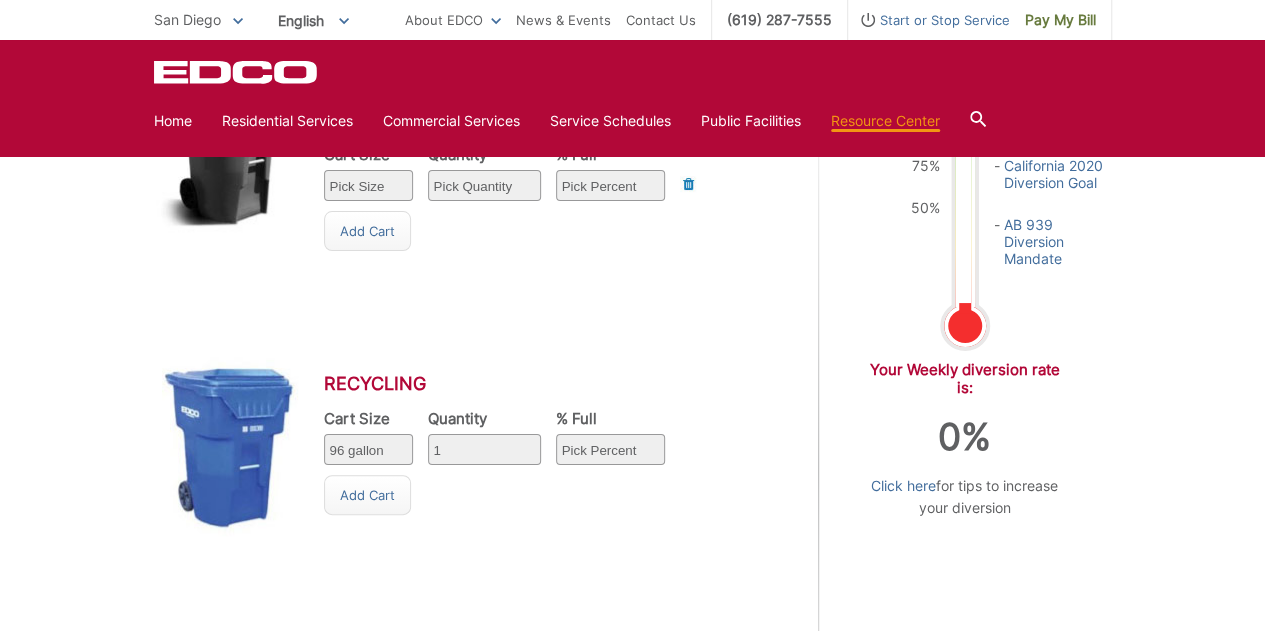 click on "Pick Quantity
1
2
3
4
5
6
7
8
9
10" at bounding box center (484, 449) 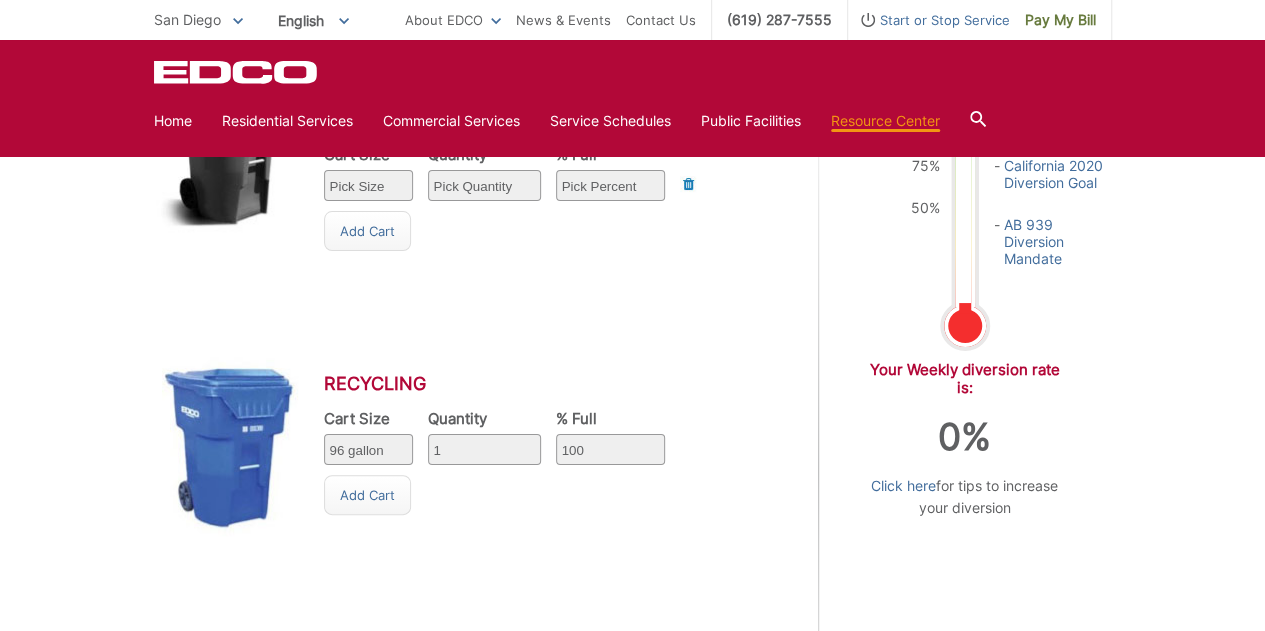 click on "Pick Percent
25
50
75
100" at bounding box center [610, 449] 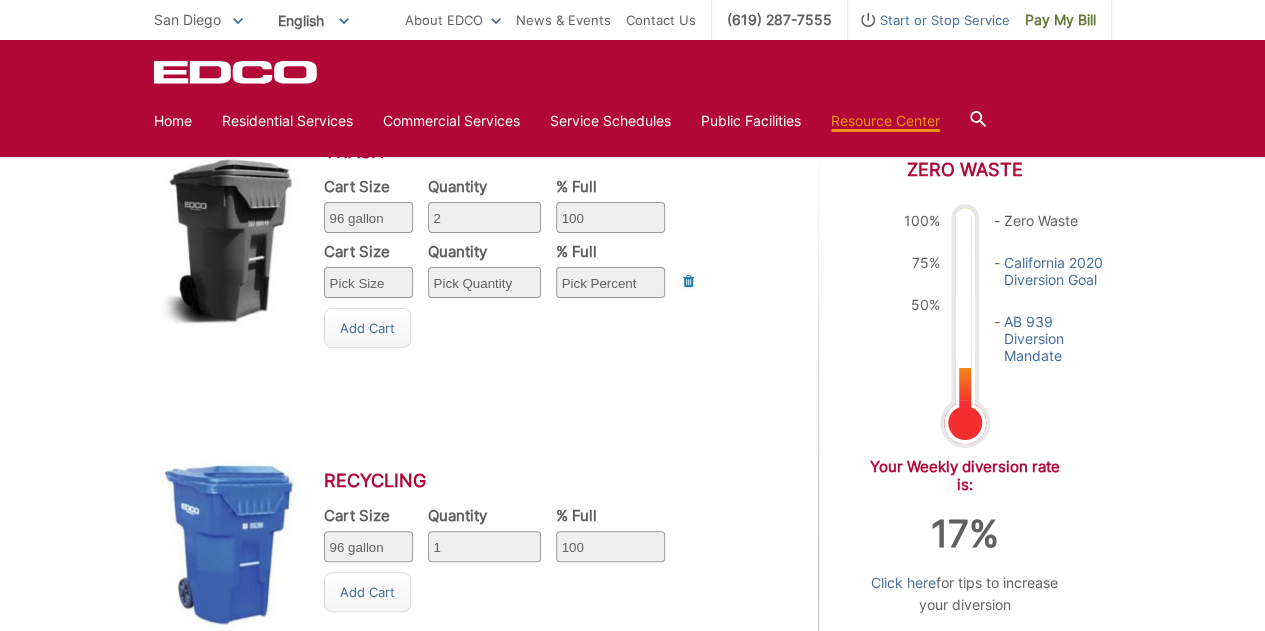 scroll, scrollTop: 812, scrollLeft: 0, axis: vertical 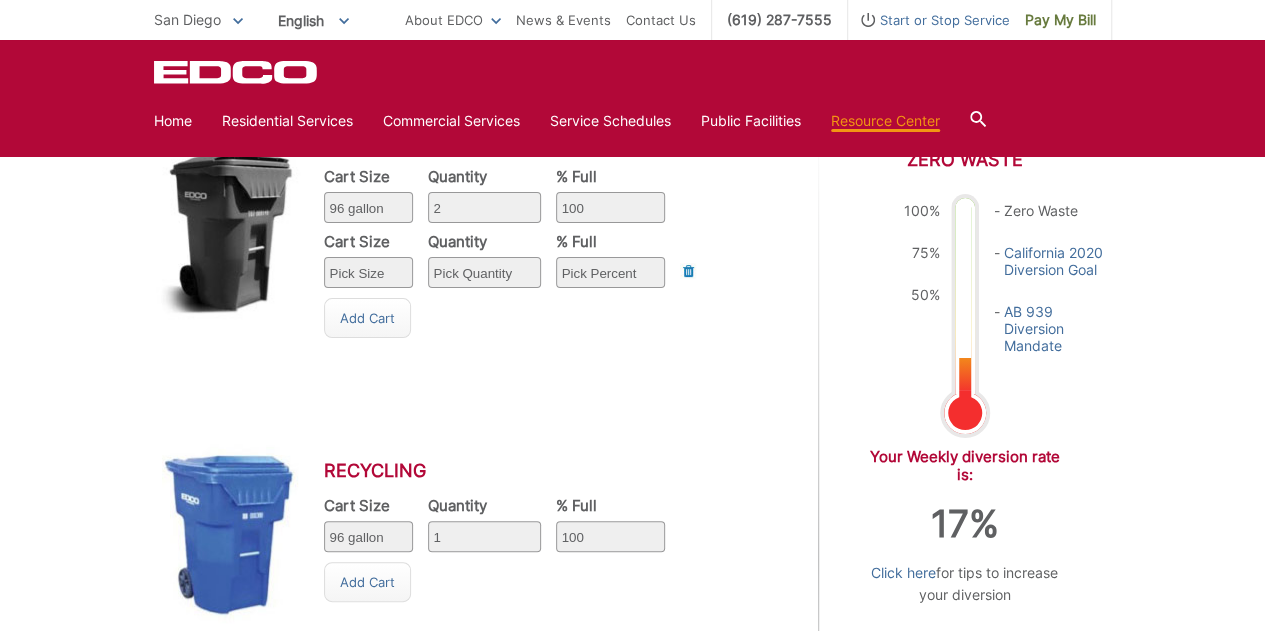 click on "Pick Percent
25
50
75
100" at bounding box center (610, 207) 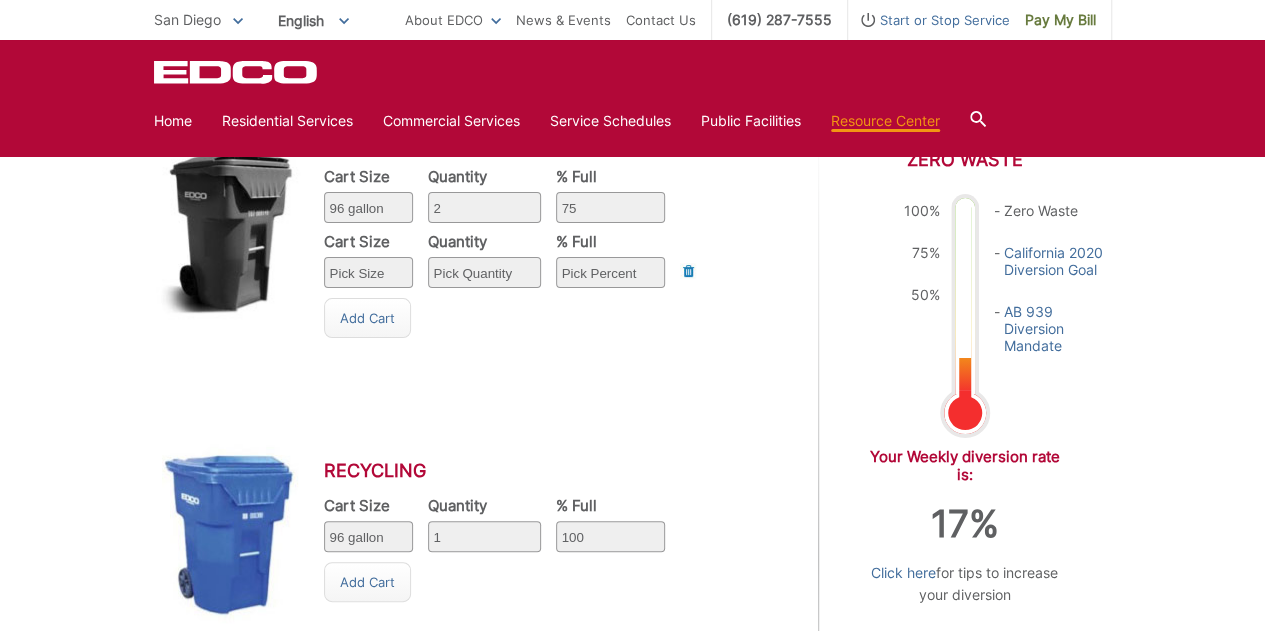 click on "Pick Percent
25
50
75
100" at bounding box center (610, 207) 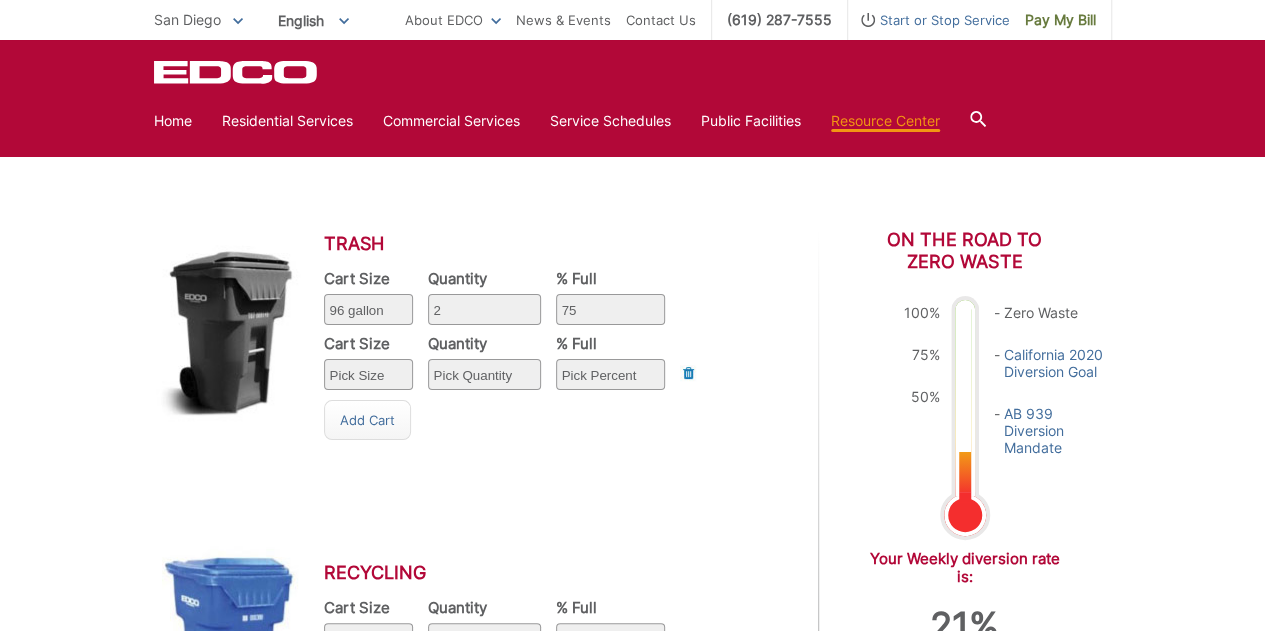 scroll, scrollTop: 712, scrollLeft: 0, axis: vertical 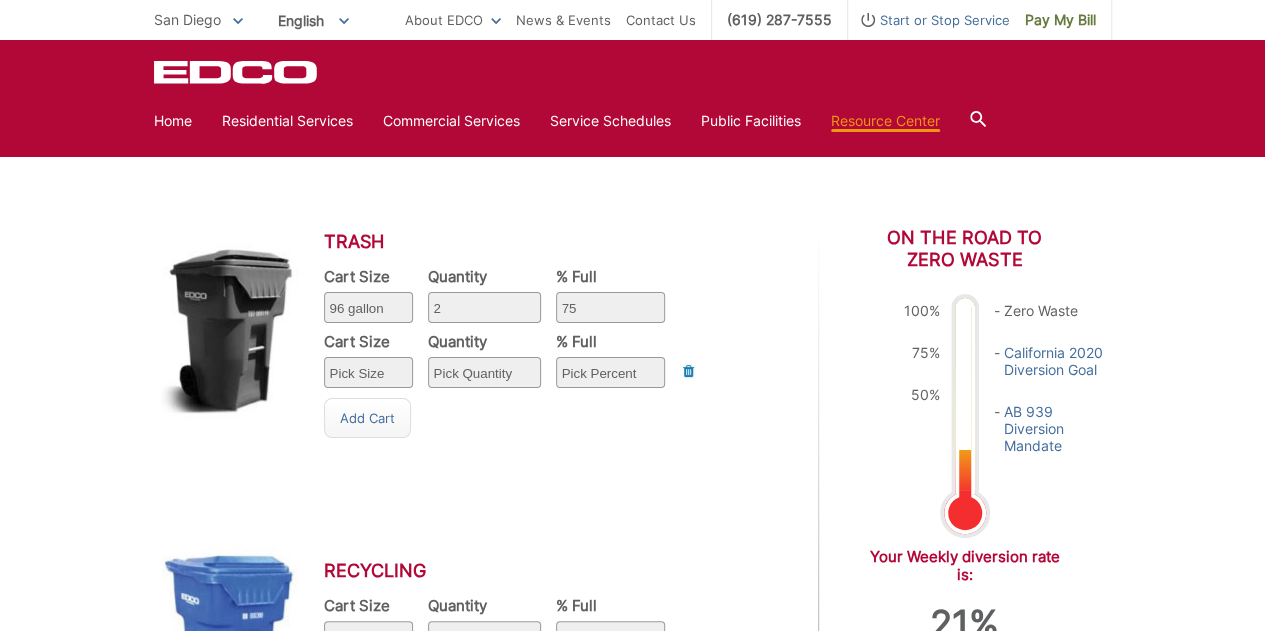 click on "Resource Center
Residential Diversion Calculator
Find out how much waste you divert from the landfill.
The EDCO diversion calculator is based on average weights for trash, recycling and green waste. Trash weighs considerably more than recycling and green waste. To achieve 50% diversion you need to place out about 2.5 times more recycling and or green waste than you do trash.
Your weekly diversion rate represents what we collect from your residence each week.  If you divert any other items from the landfill than your diversion will be higher. For instance if you compost or donate items to goodwill it will not be reflected in your weekly diversion rate shown.
Pick the size of your carts.
How many do you have of each?" at bounding box center [632, 201] 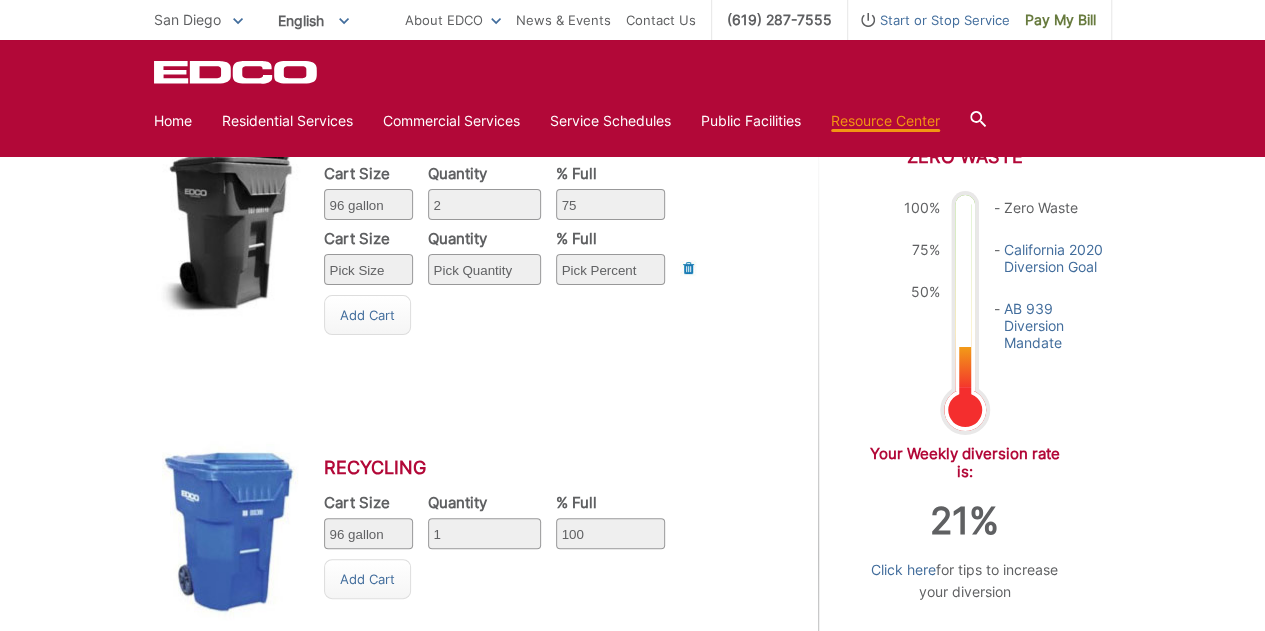 scroll, scrollTop: 839, scrollLeft: 0, axis: vertical 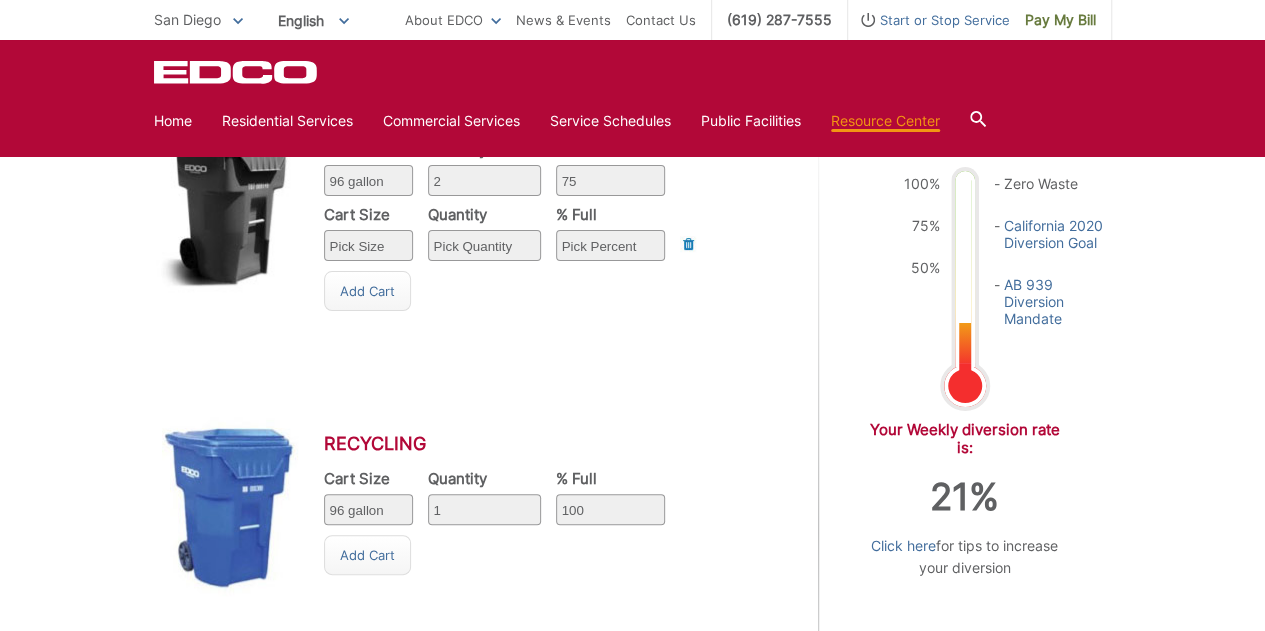 click on "Pick Quantity
1
2
3
4
5
6
7
8
9
10" at bounding box center (484, 509) 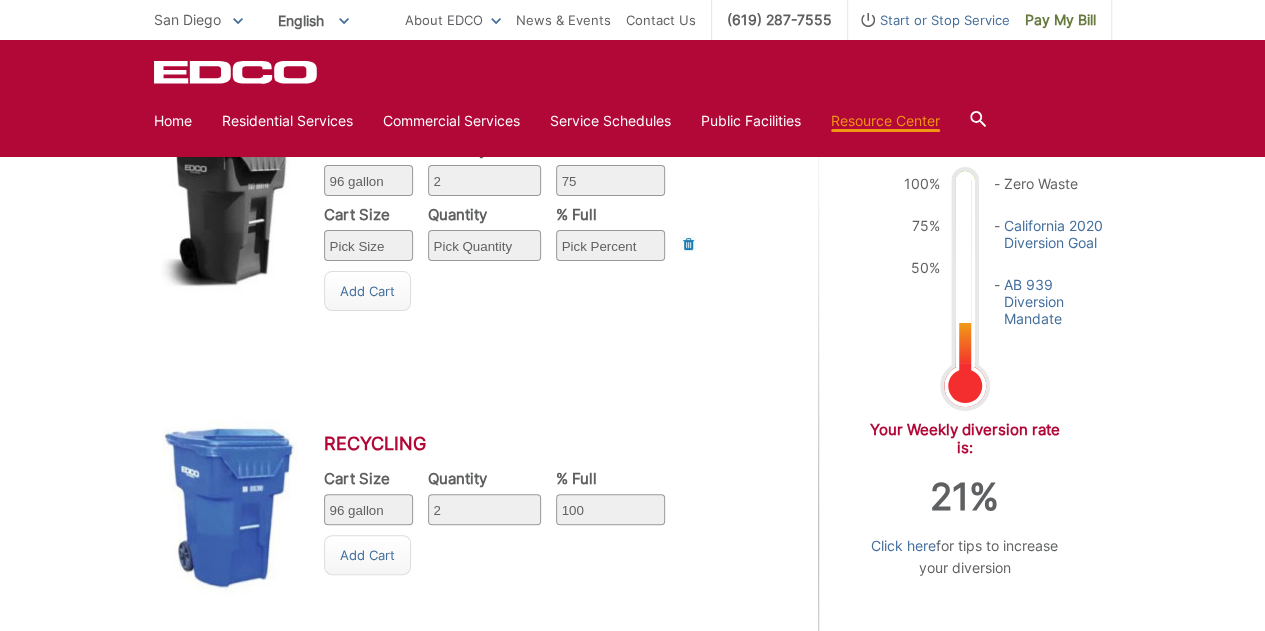 click on "Pick Quantity
1
2
3
4
5
6
7
8
9
10" at bounding box center [484, 509] 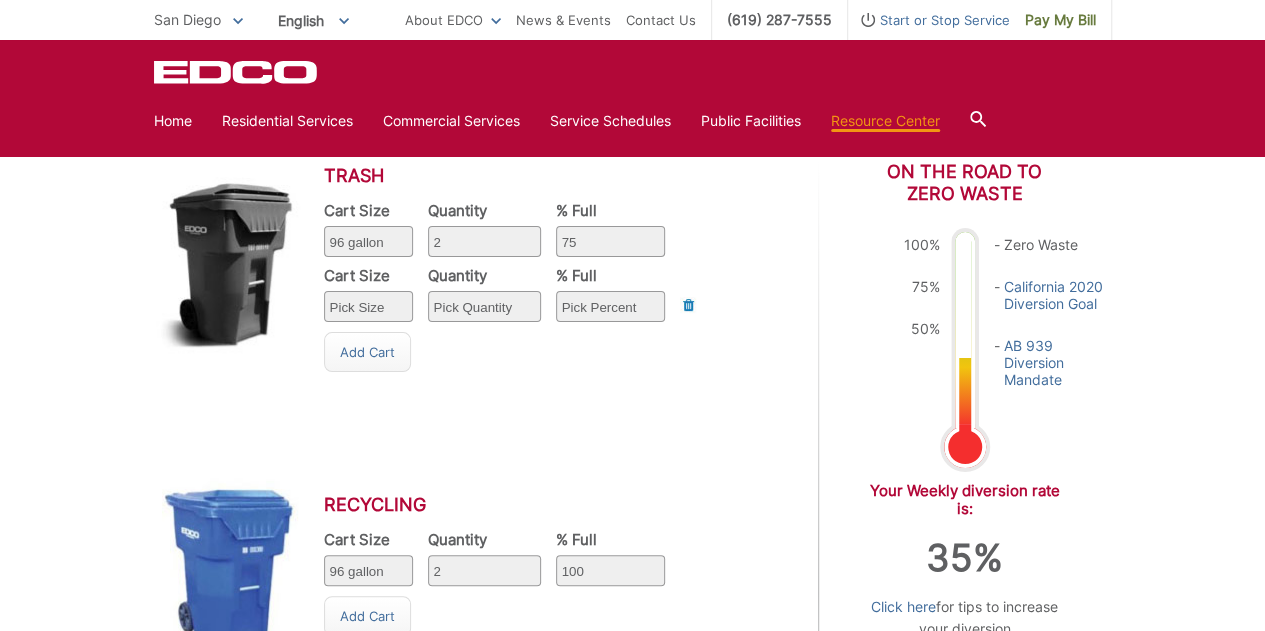 scroll, scrollTop: 736, scrollLeft: 0, axis: vertical 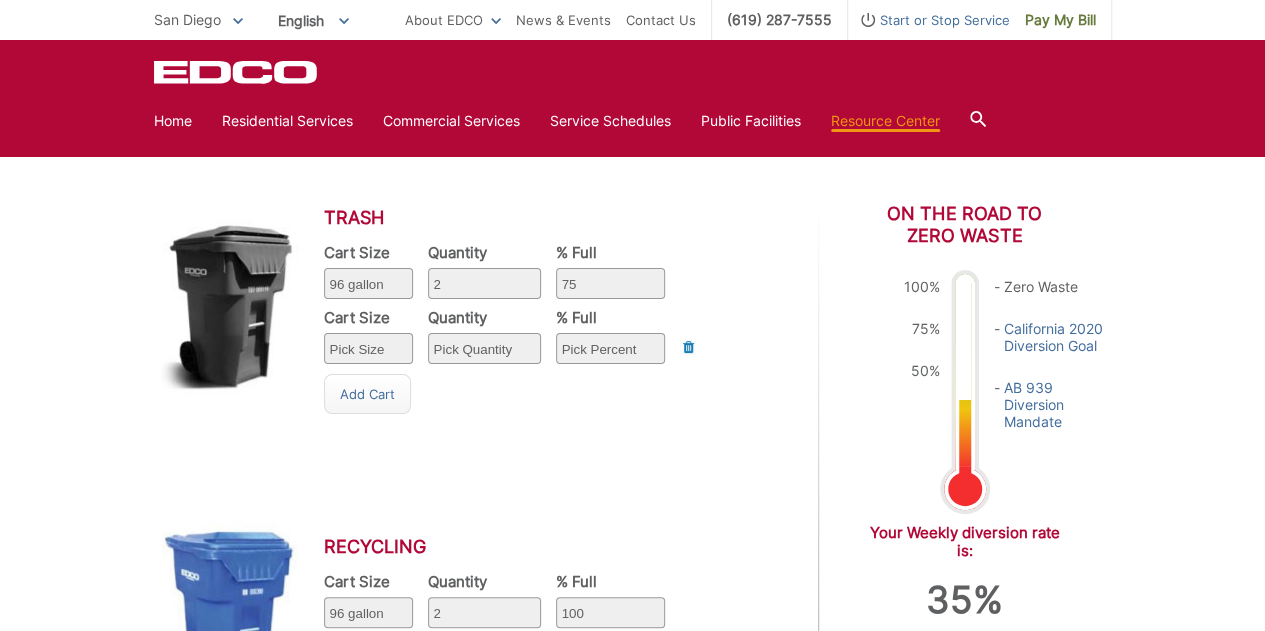 click on "Pick Percent
25
50
75
100" at bounding box center (610, 283) 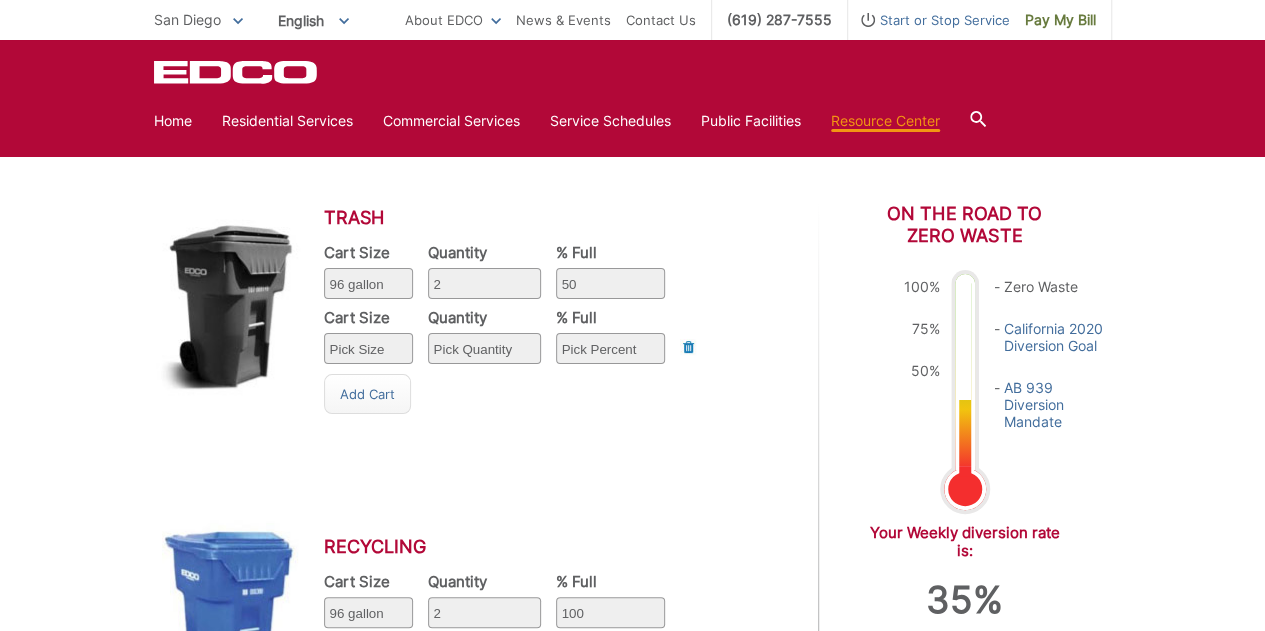 click on "Pick Percent
25
50
75
100" at bounding box center (610, 283) 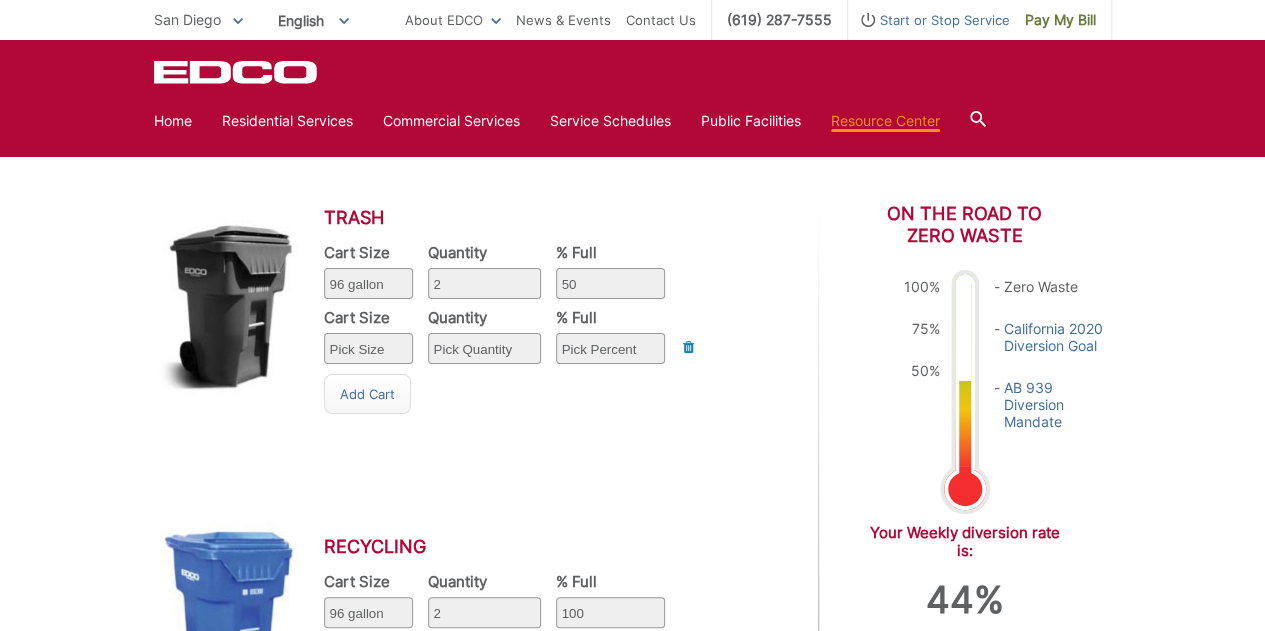 click on "Pick Quantity
1
2
3
4
5
6
7
8
9
10" at bounding box center [484, 283] 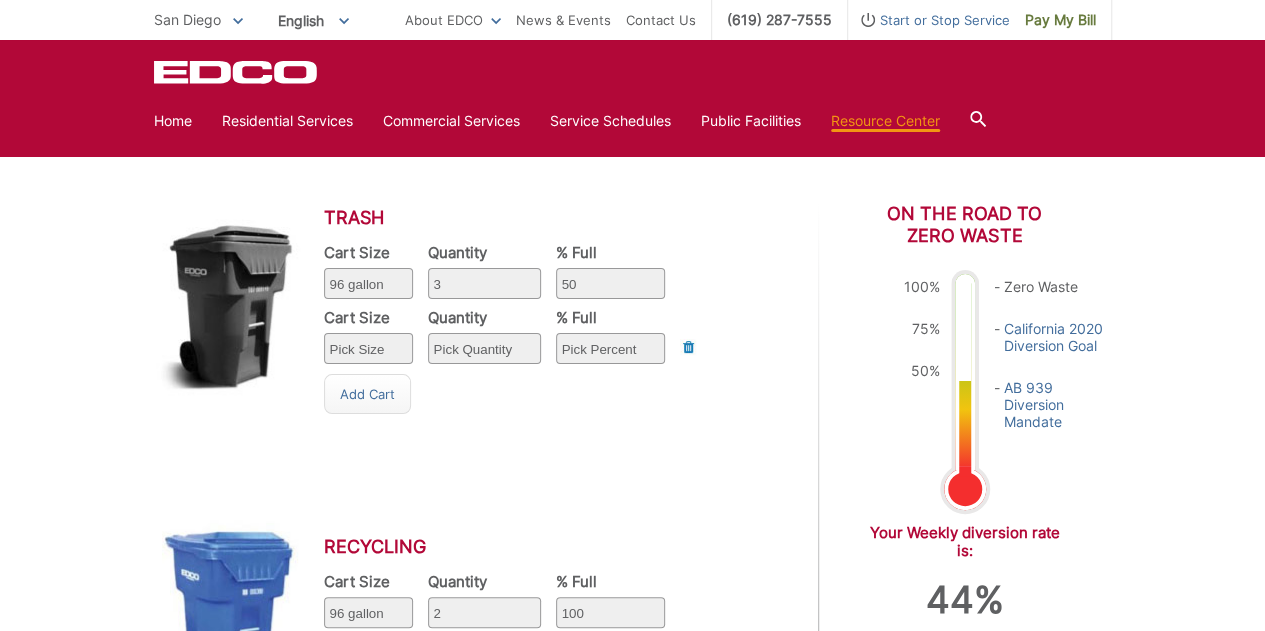 click on "Pick Quantity
1
2
3
4
5
6
7
8
9
10" at bounding box center [484, 283] 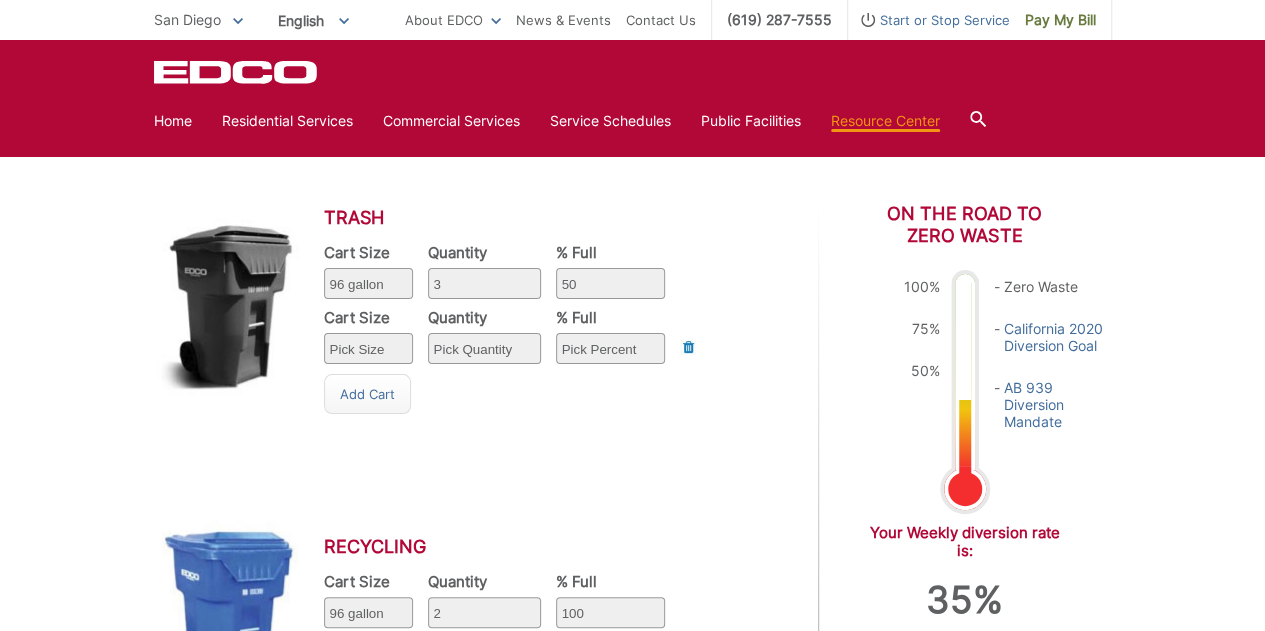 click on "Pick Quantity
1
2
3
4
5
6
7
8
9
10" at bounding box center (484, 283) 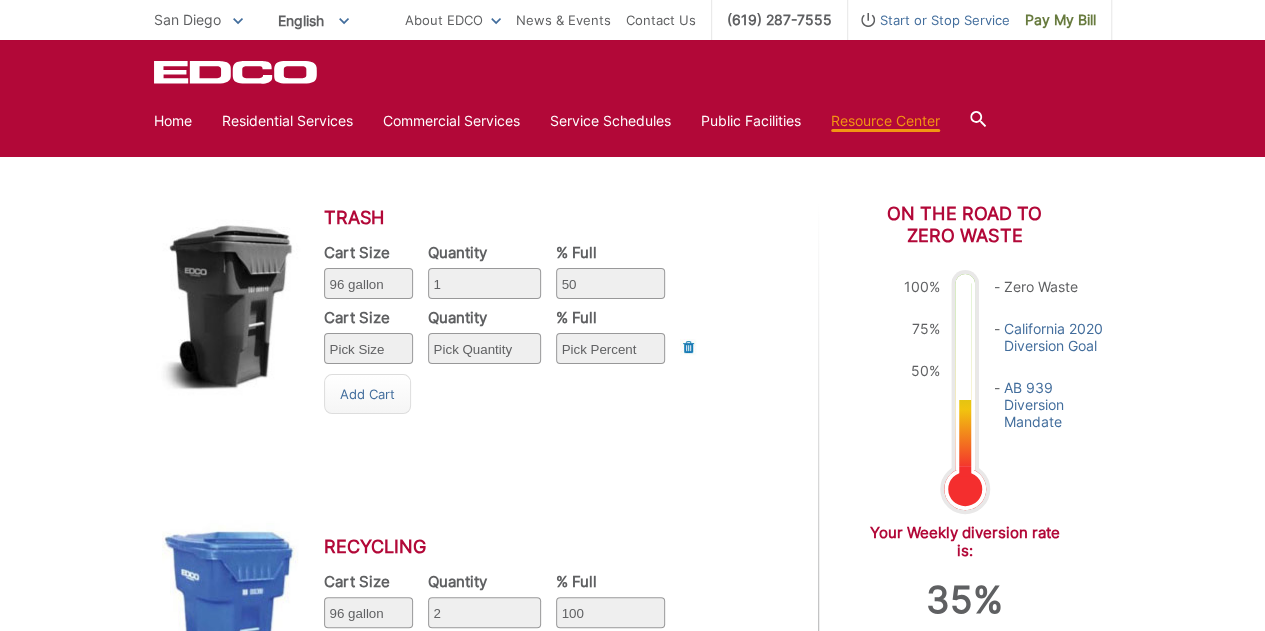 click on "Pick Quantity
1
2
3
4
5
6
7
8
9
10" at bounding box center (484, 283) 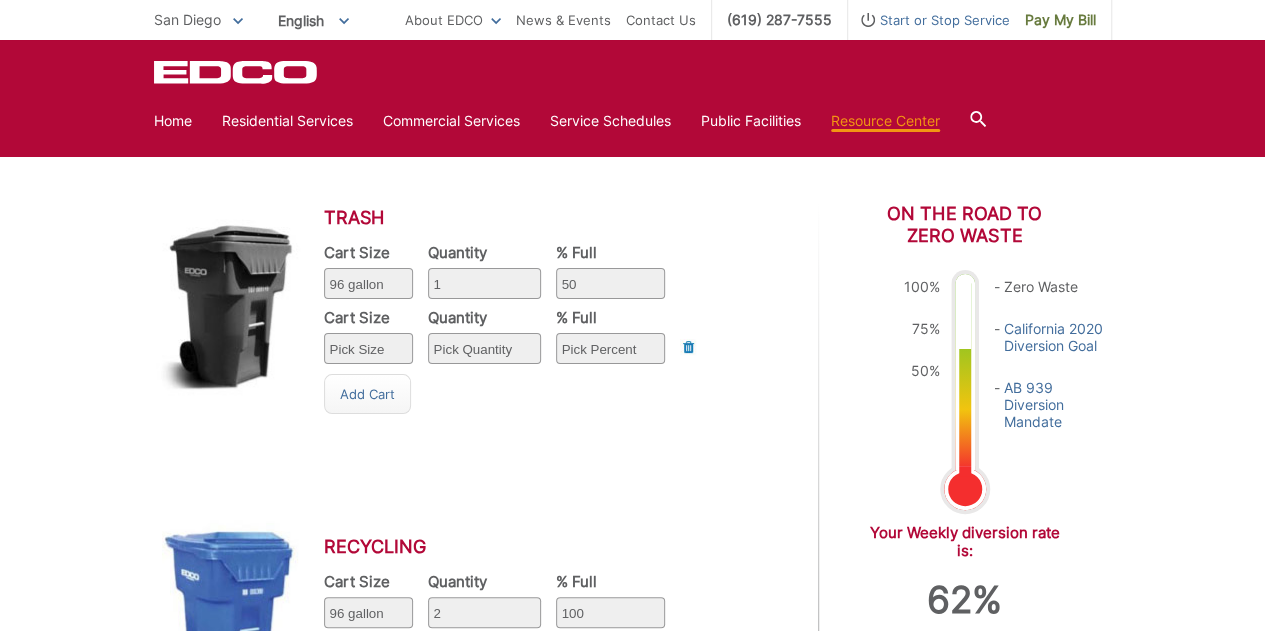 click on "Pick Percent
25
50
75
100" at bounding box center [610, 283] 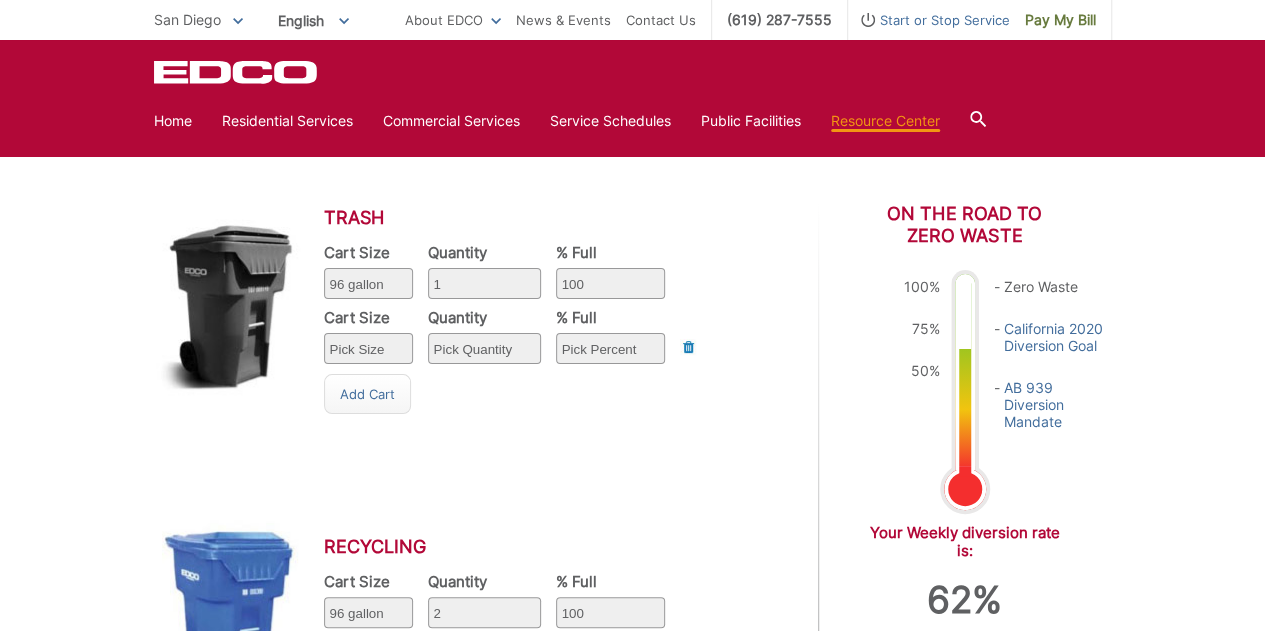 click on "Pick Percent
25
50
75
100" at bounding box center [610, 283] 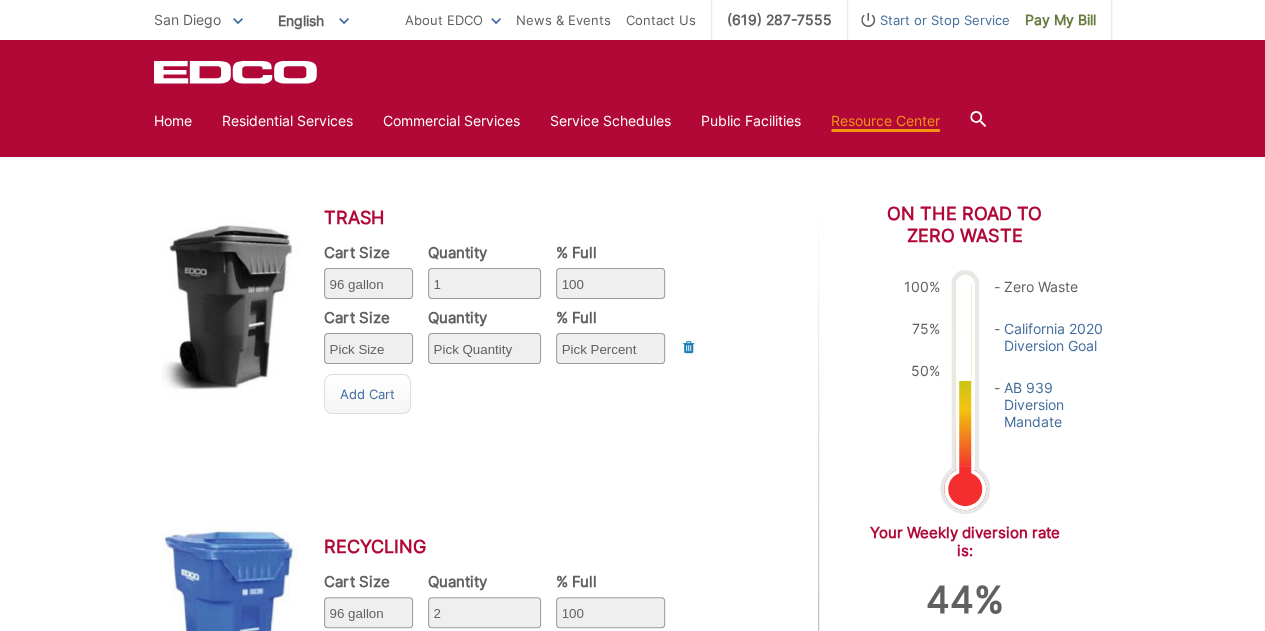 click on "Pick Percent
25
50
75
100" at bounding box center (610, 283) 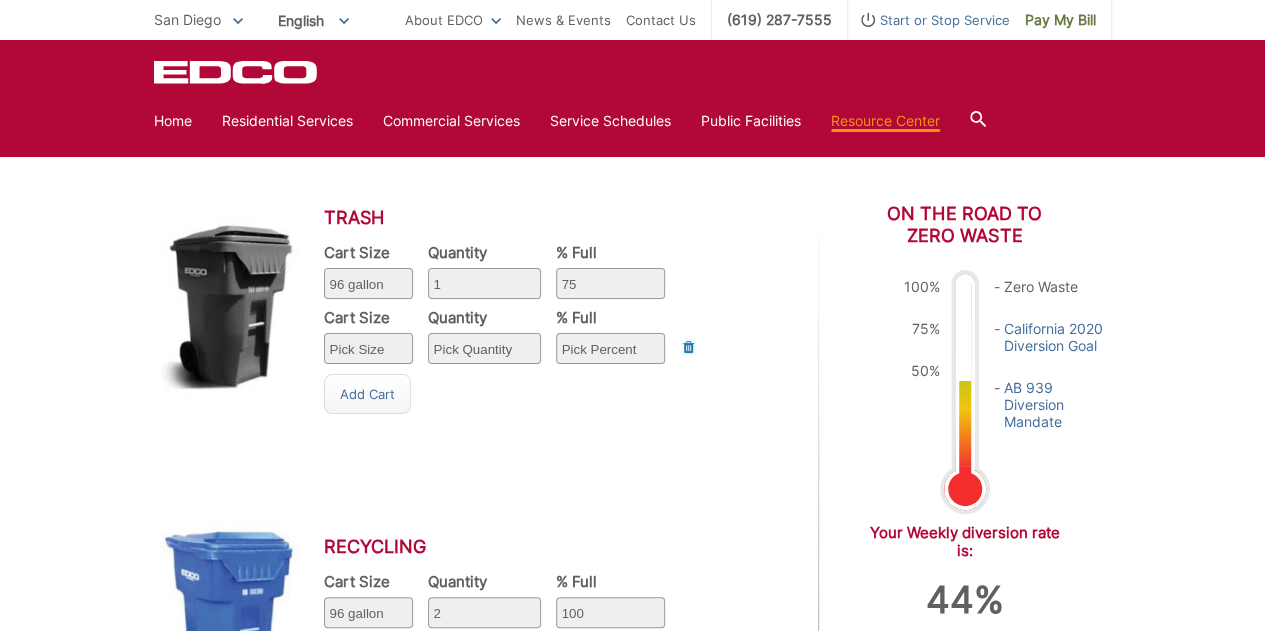 click on "Pick Percent
25
50
75
100" at bounding box center [610, 283] 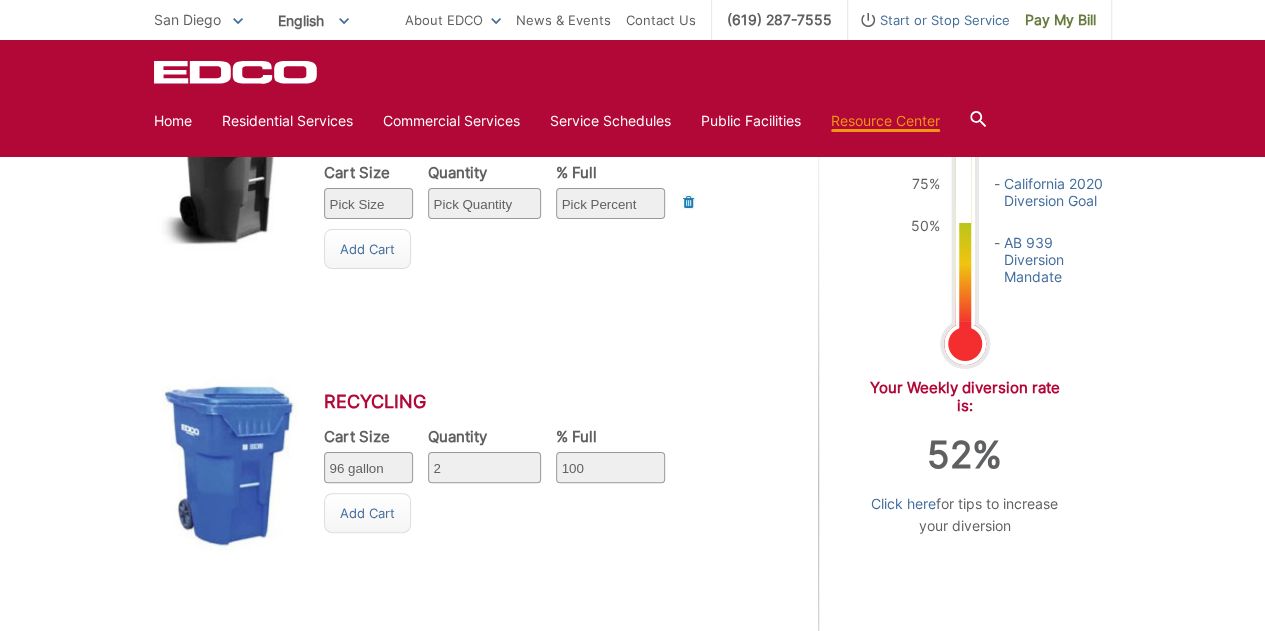 scroll, scrollTop: 879, scrollLeft: 0, axis: vertical 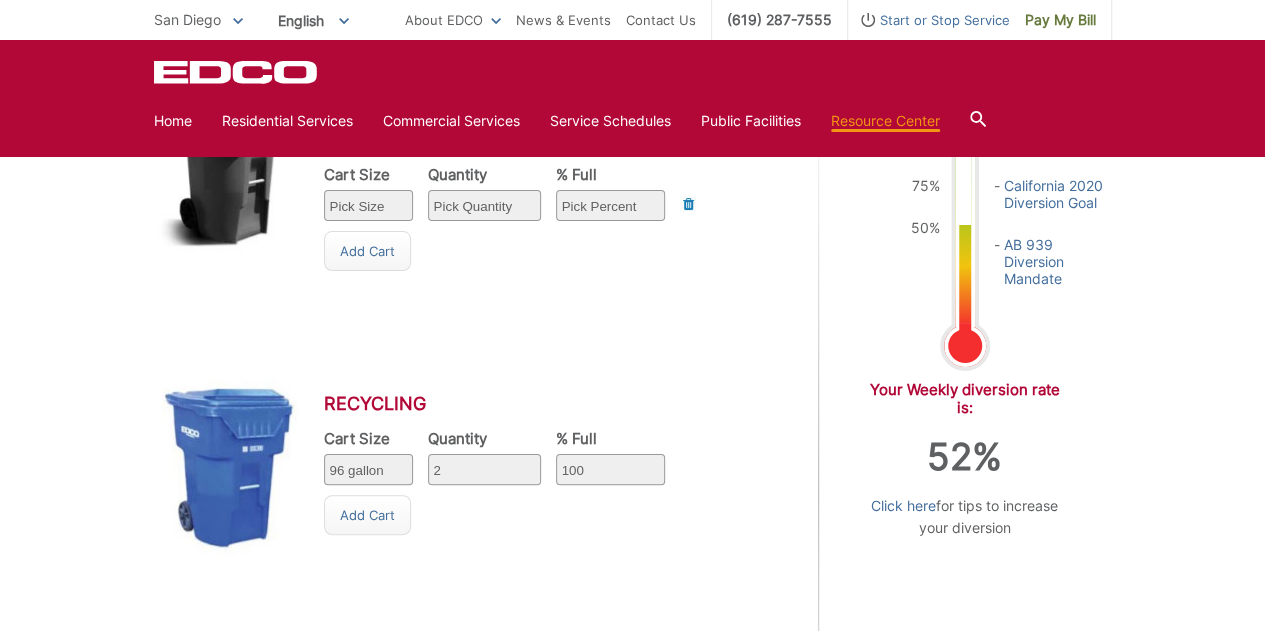 click on "Click here" at bounding box center [903, 506] 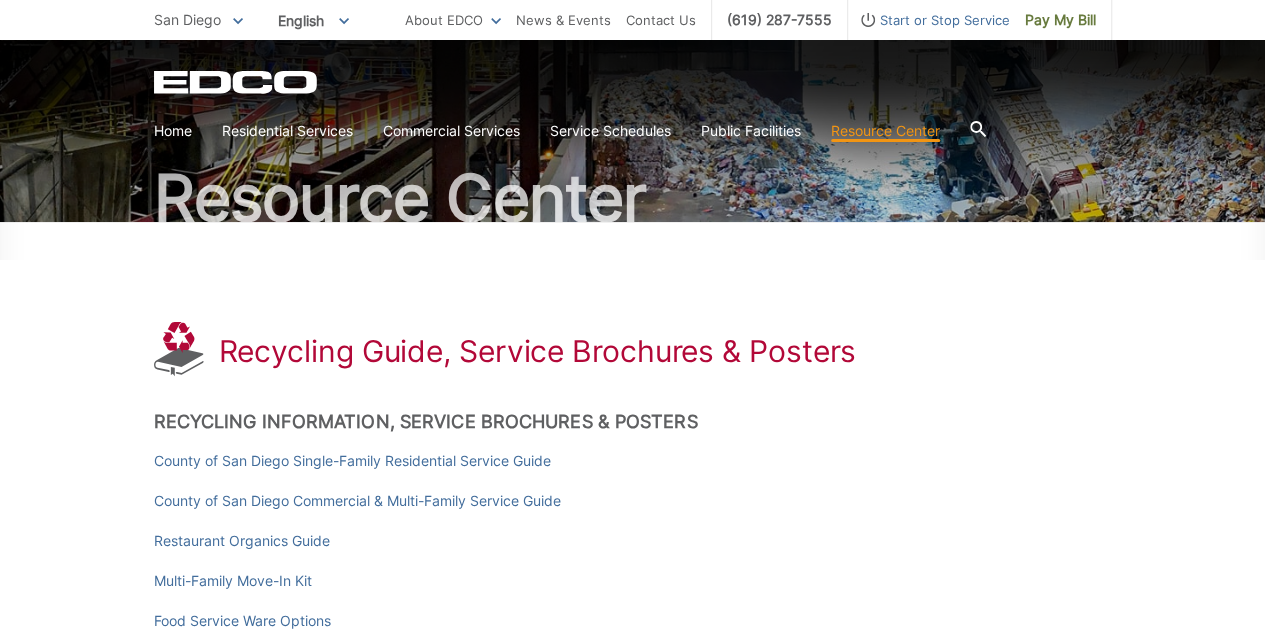 scroll, scrollTop: 116, scrollLeft: 0, axis: vertical 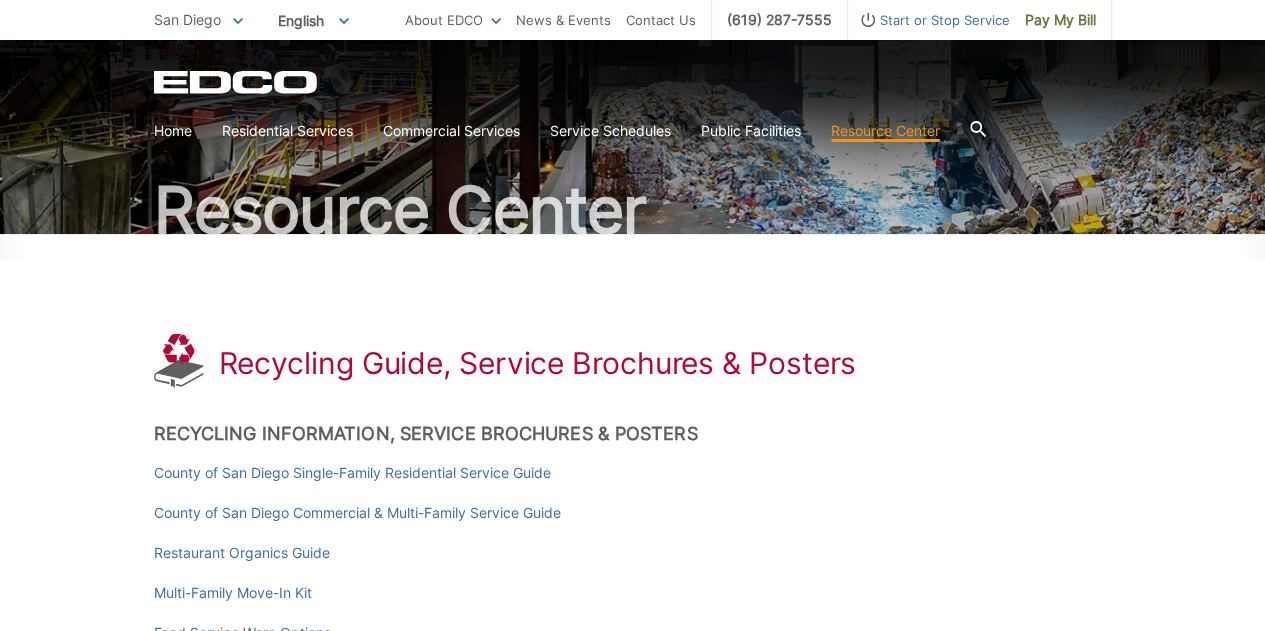 click on "County of San Diego Single-Family Residential Service Guide" at bounding box center (352, 473) 